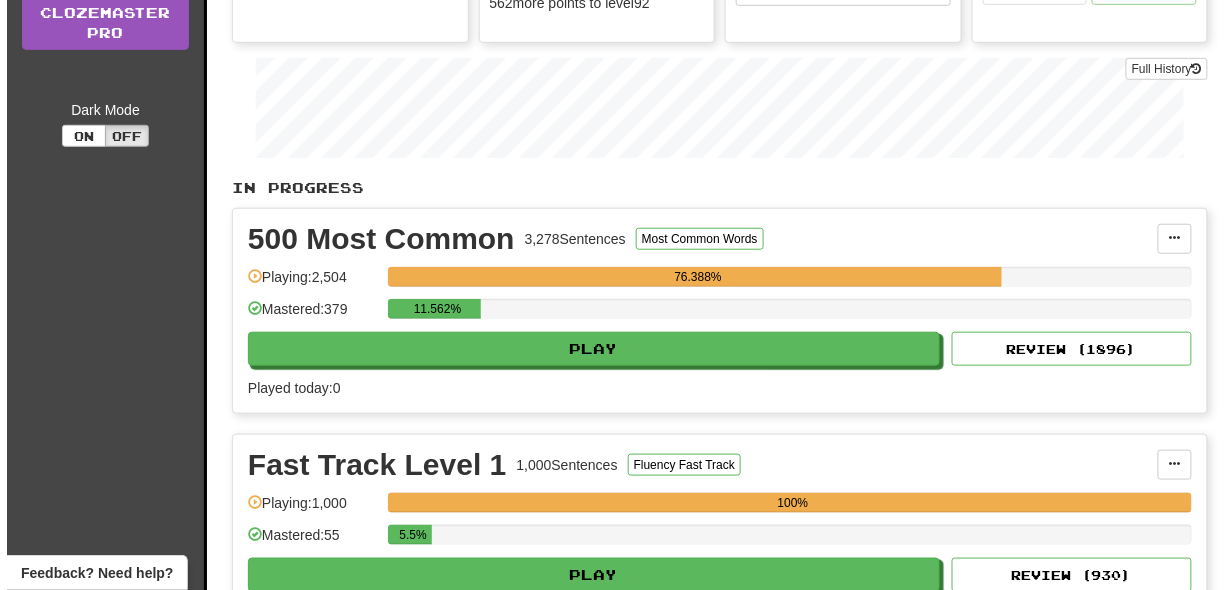 scroll, scrollTop: 290, scrollLeft: 0, axis: vertical 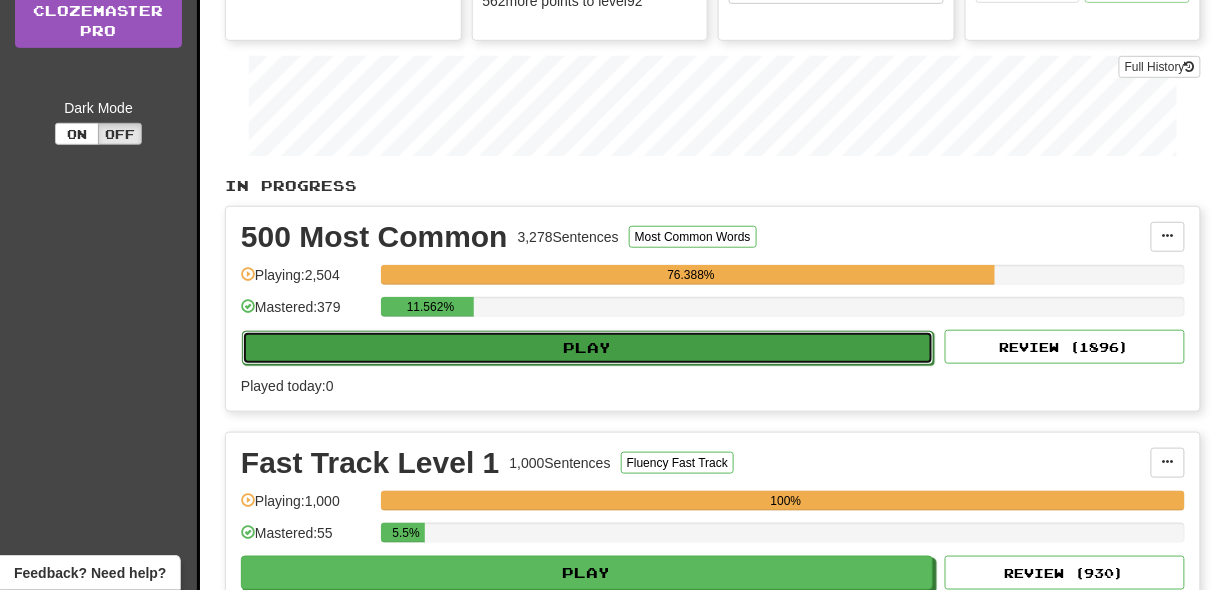 click on "Play" at bounding box center [588, 348] 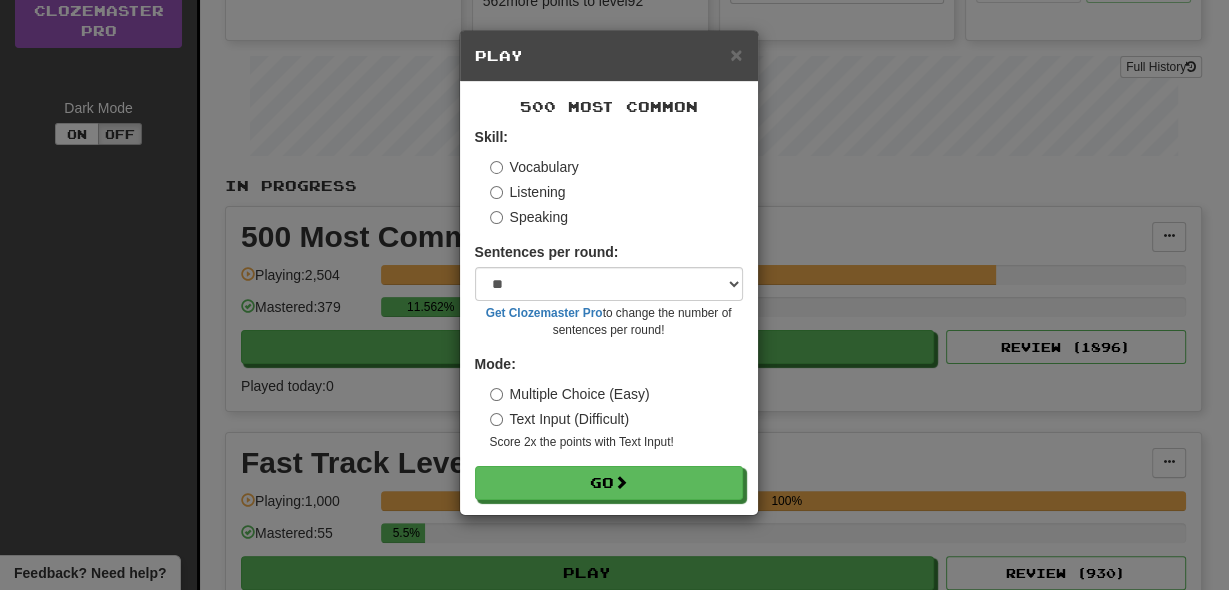 click on "Text Input (Difficult)" at bounding box center [560, 419] 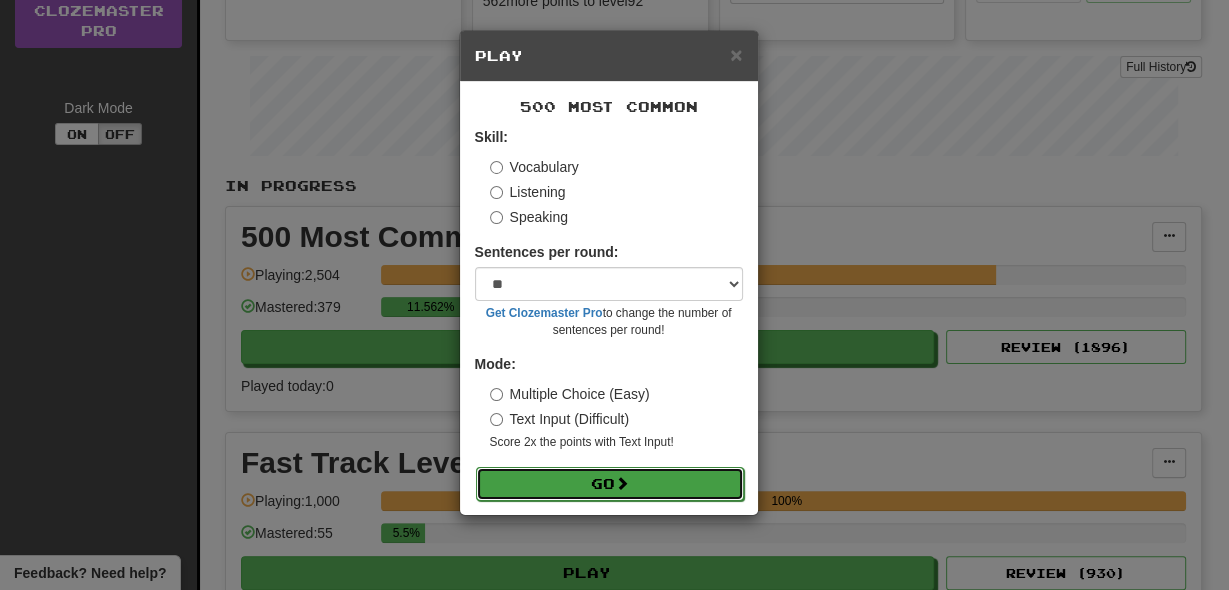 click on "Go" at bounding box center (610, 484) 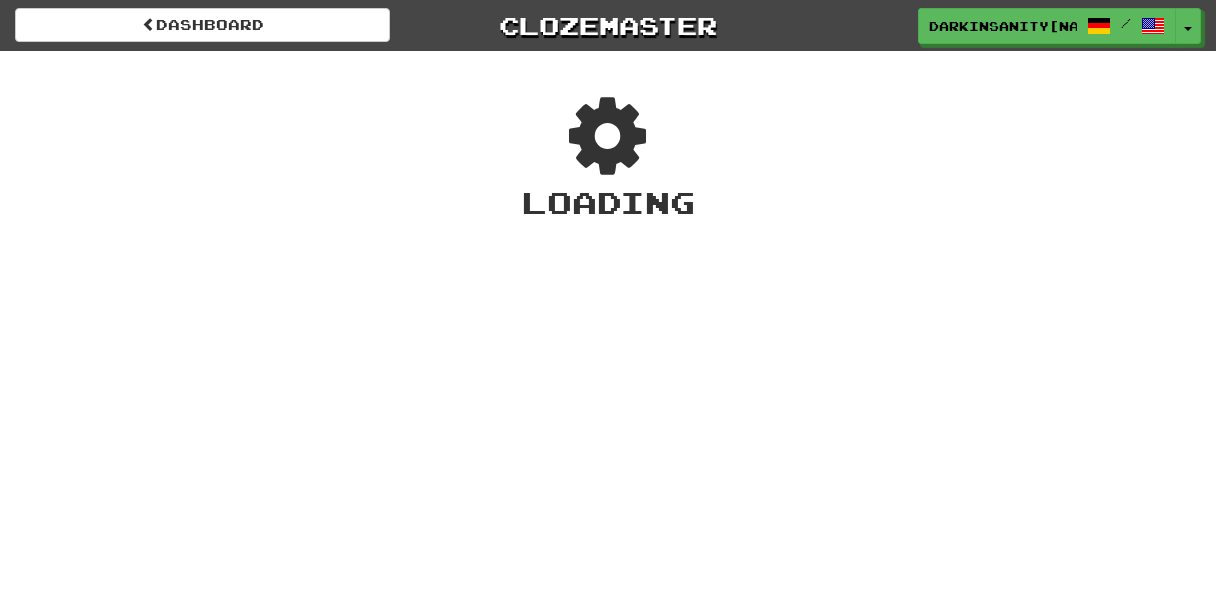 scroll, scrollTop: 0, scrollLeft: 0, axis: both 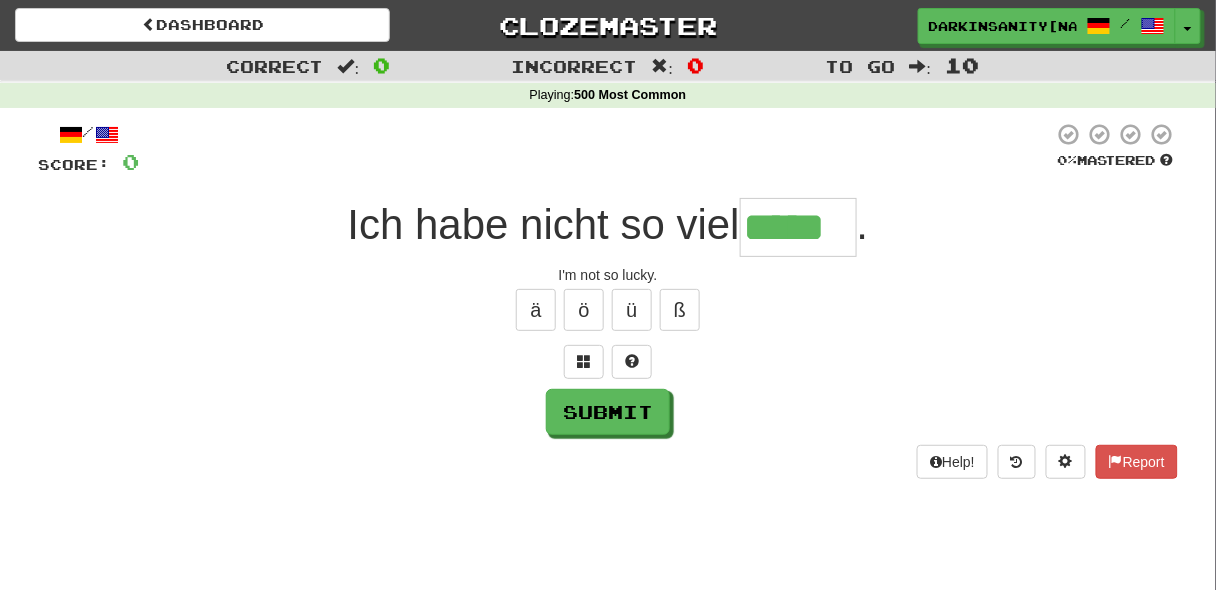 type on "*****" 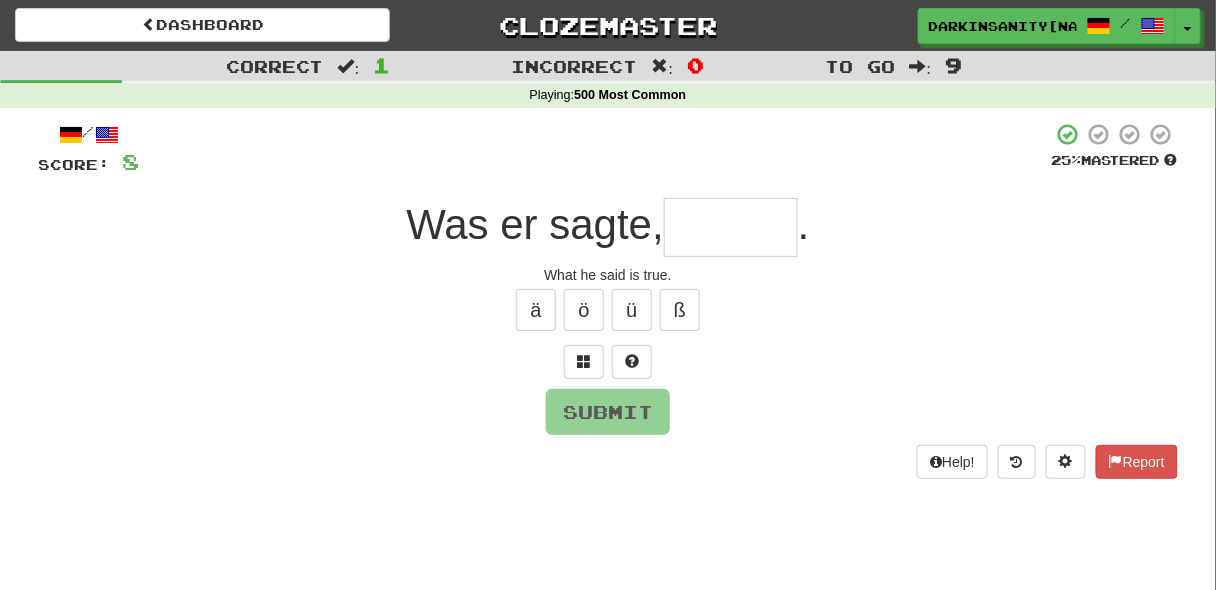type on "*" 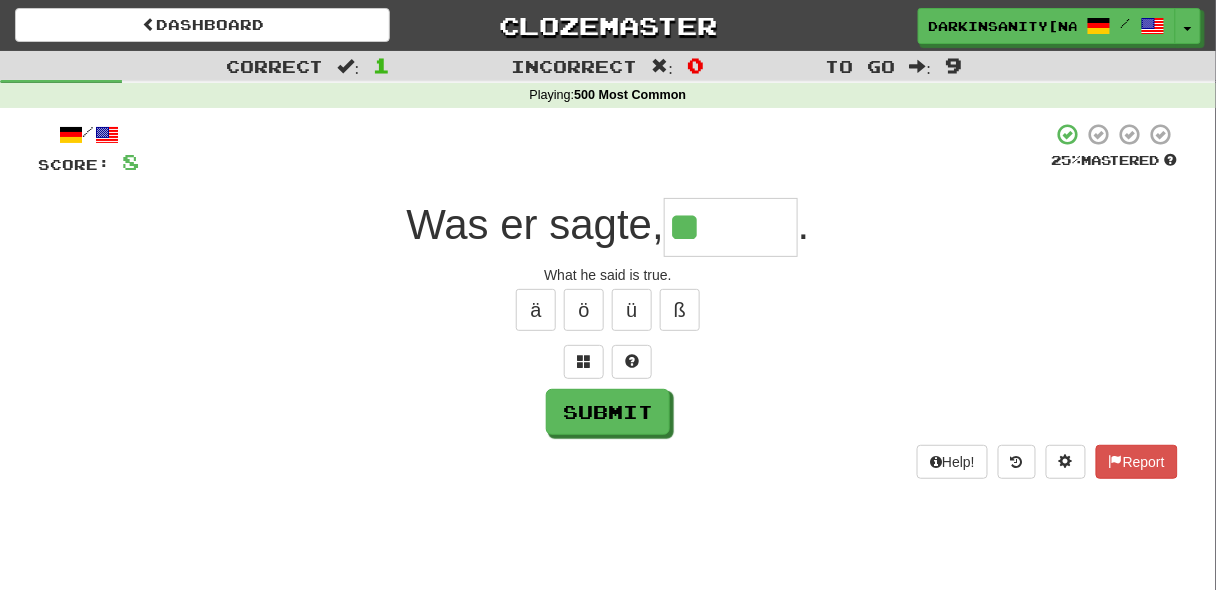 paste on "**********" 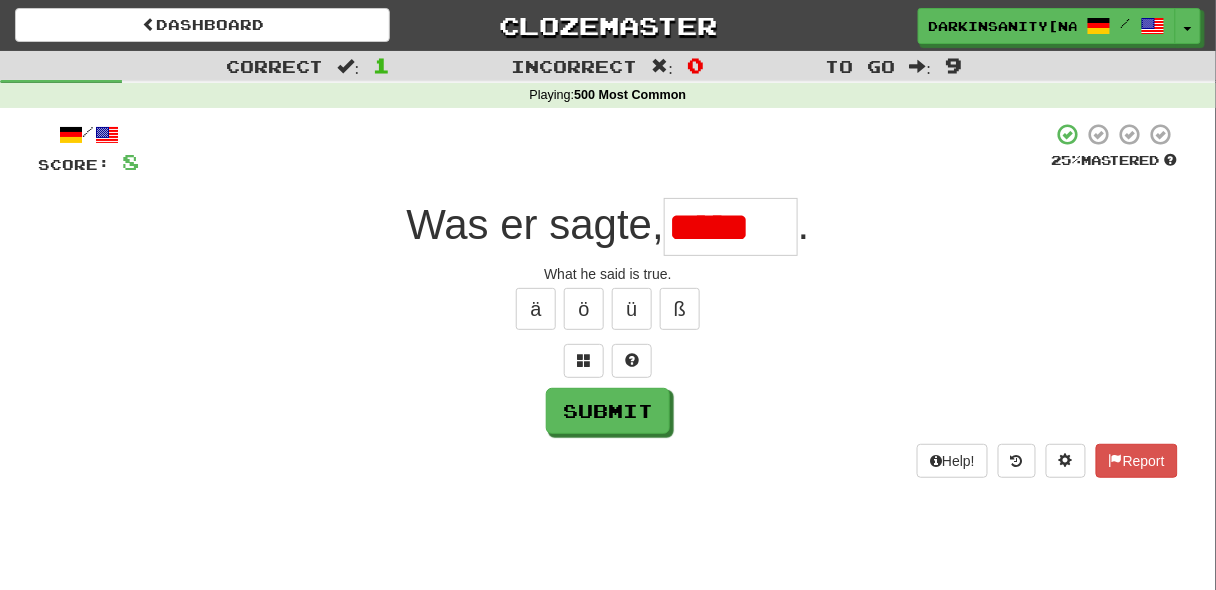 scroll, scrollTop: 0, scrollLeft: 0, axis: both 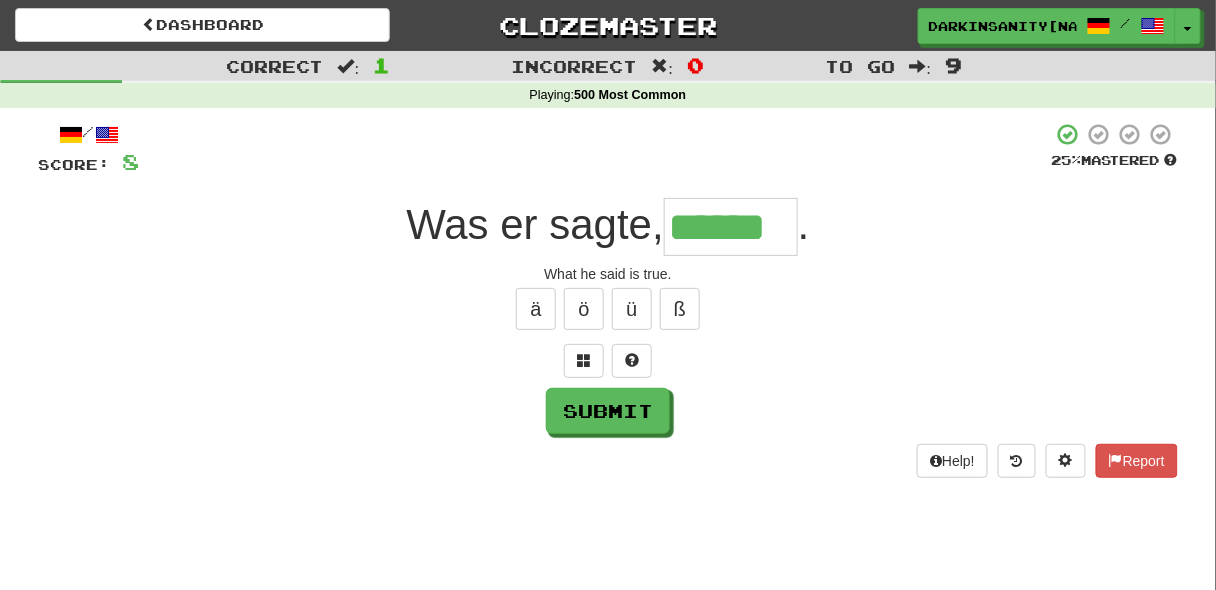 type on "******" 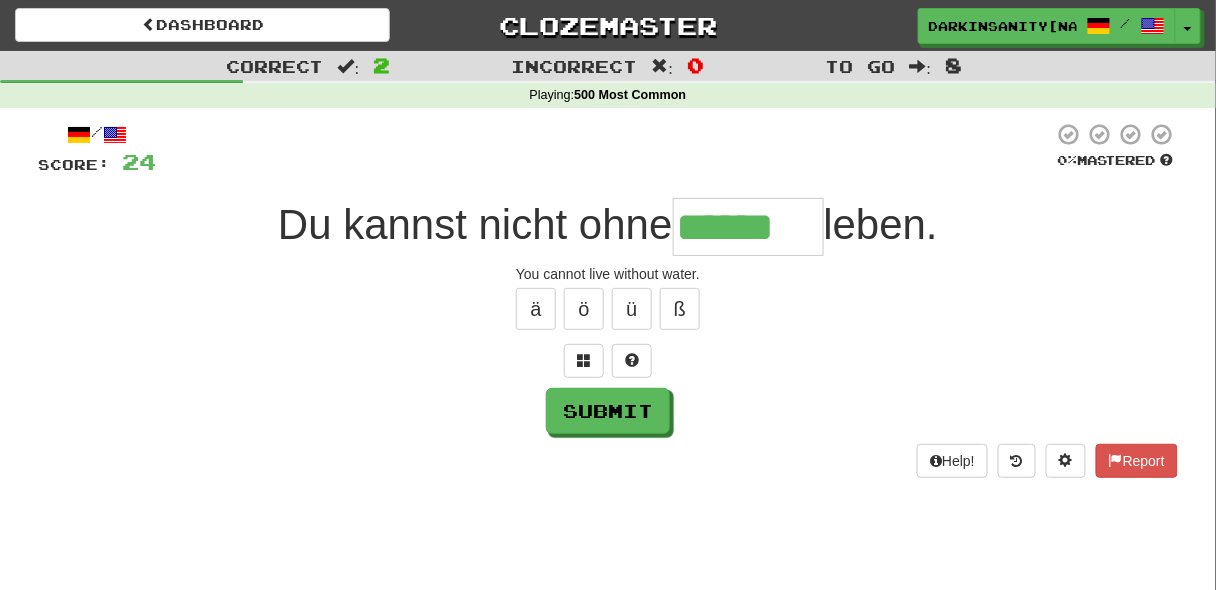 type on "******" 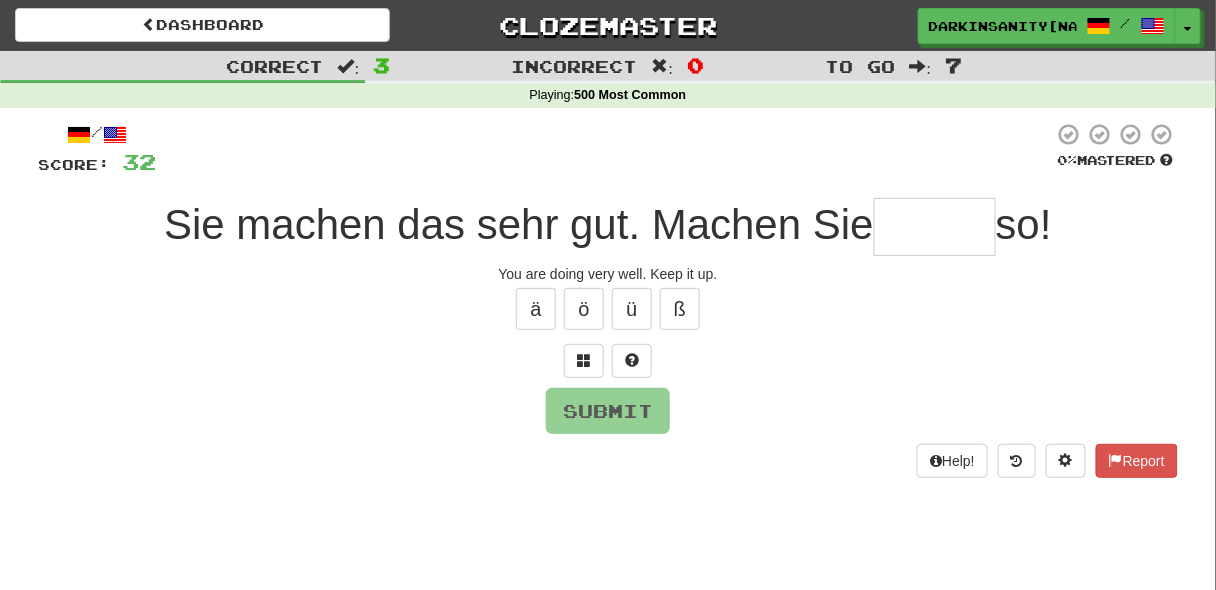 type on "*" 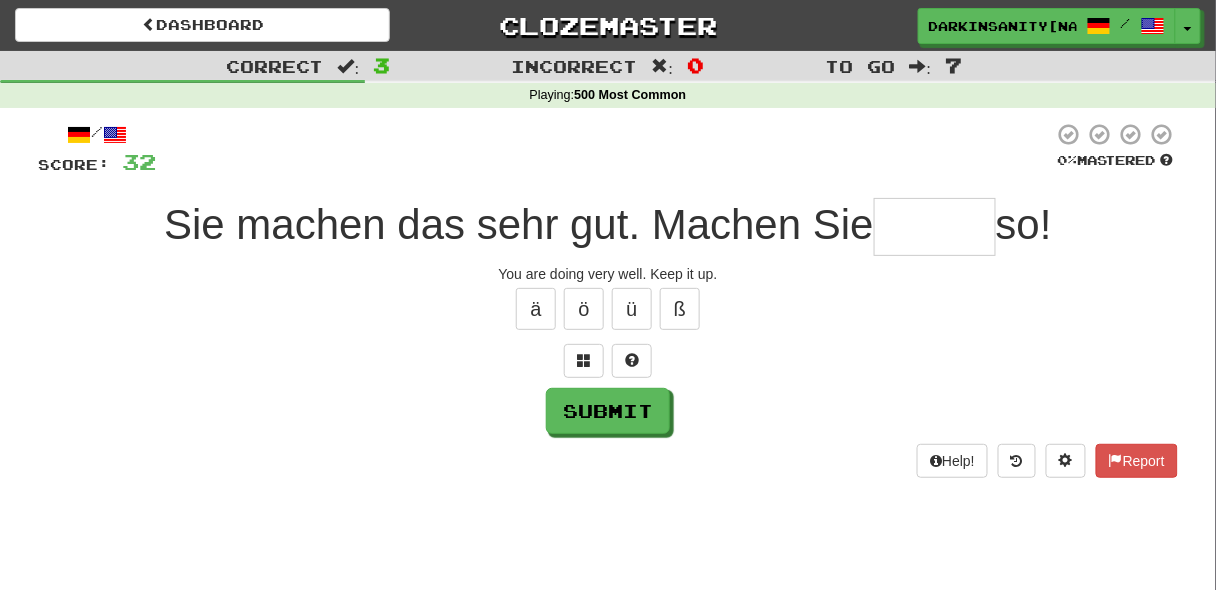 type on "*" 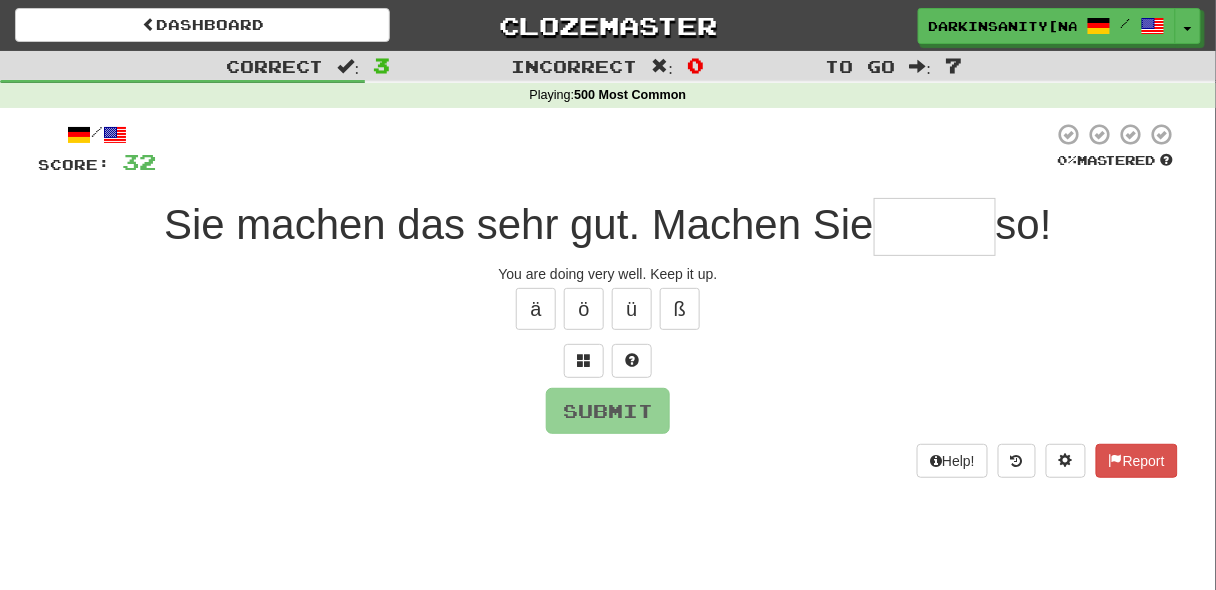 type on "*" 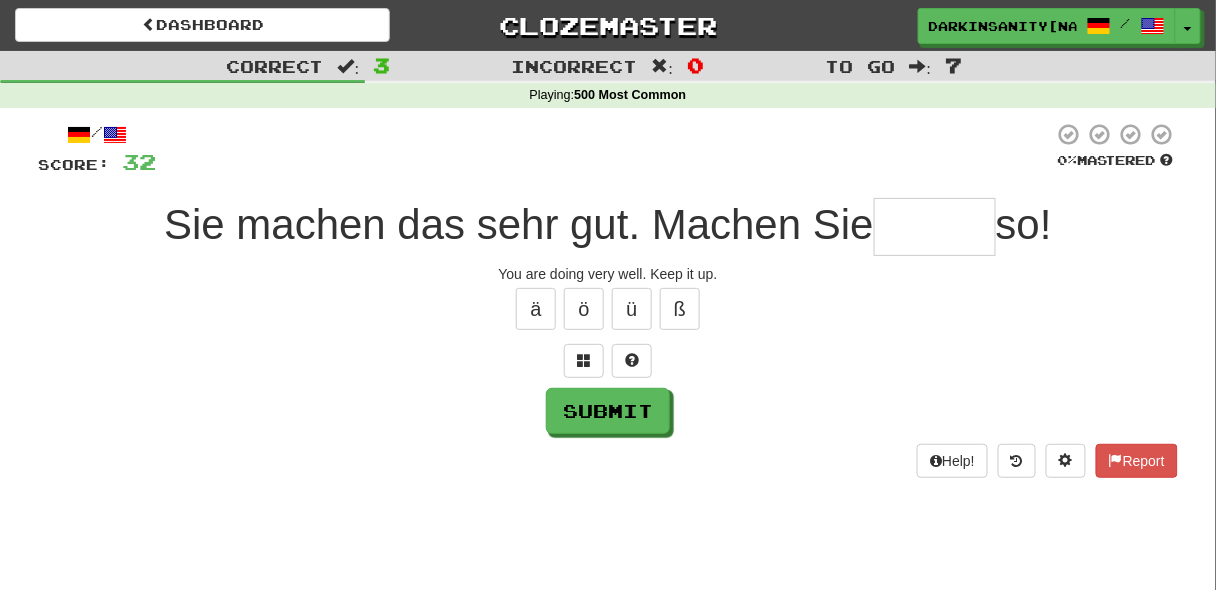 type on "*" 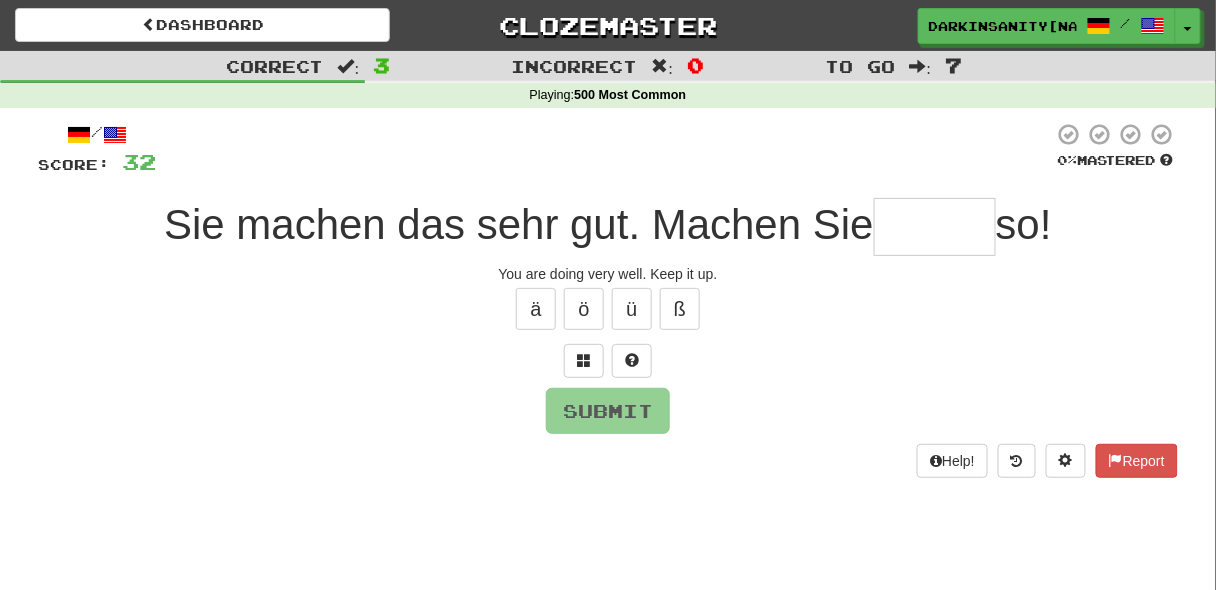 type on "*" 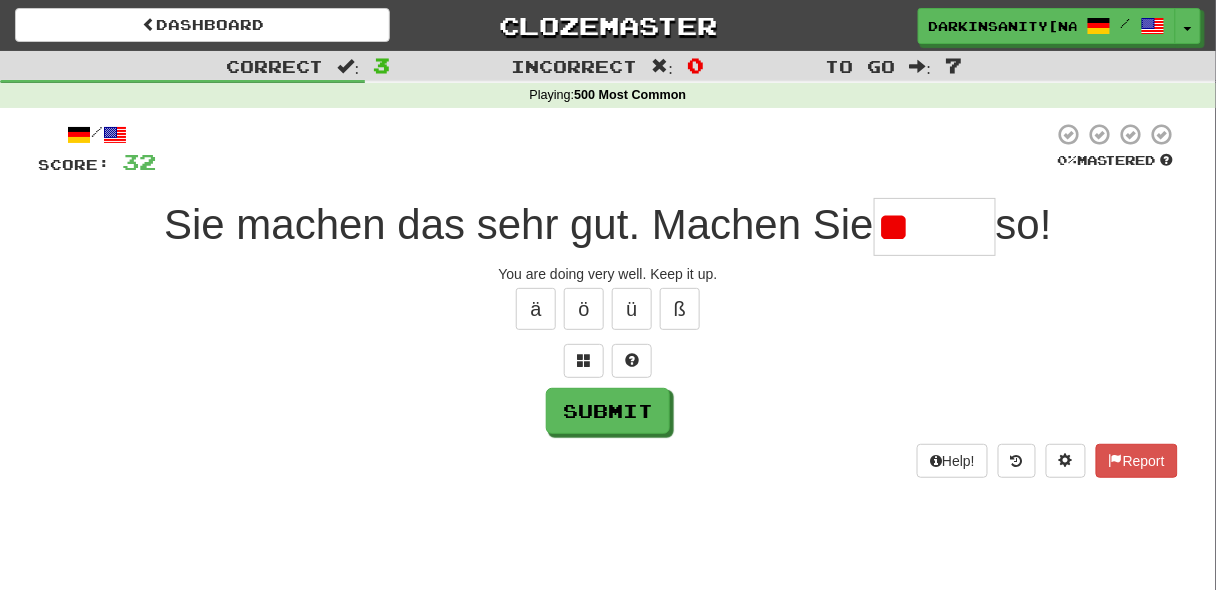 type on "*" 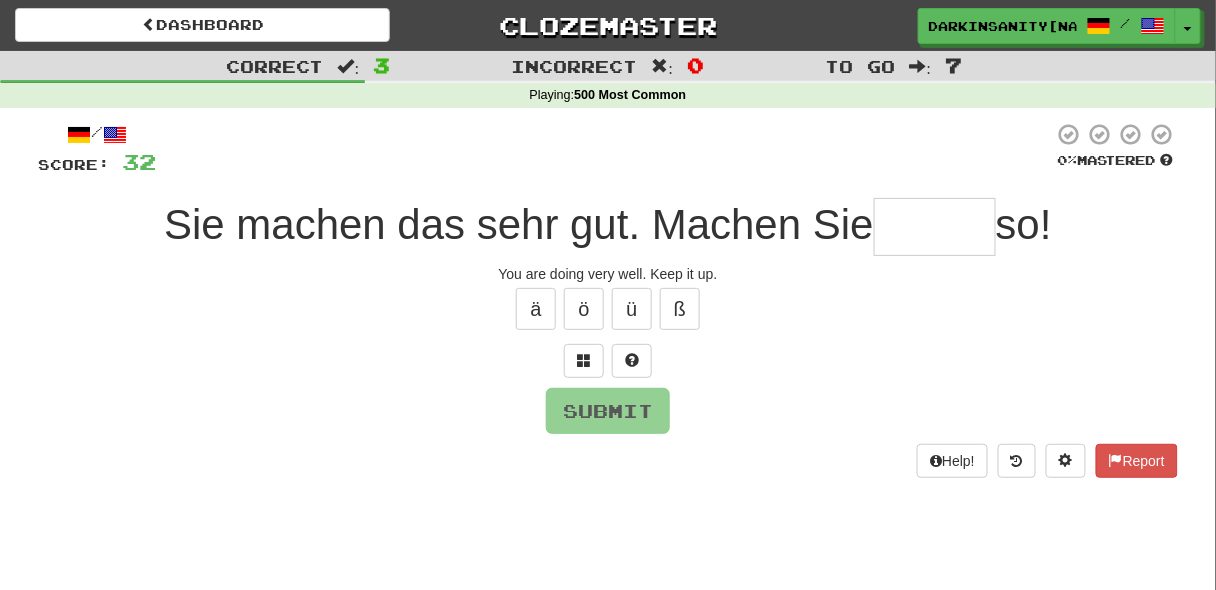 type on "*" 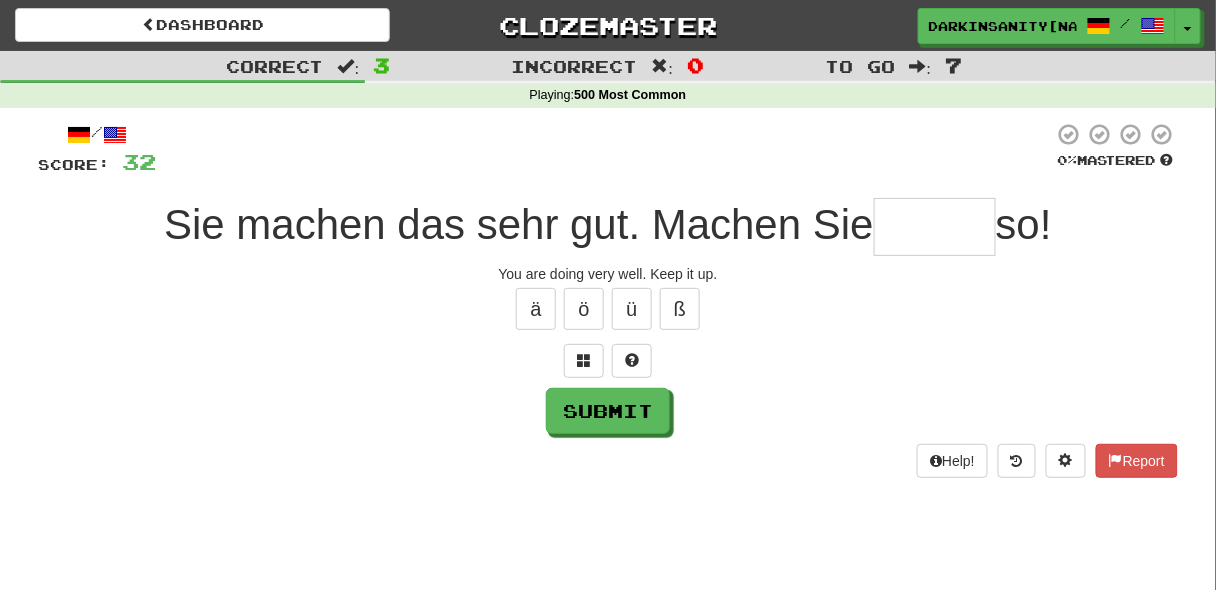 type on "*" 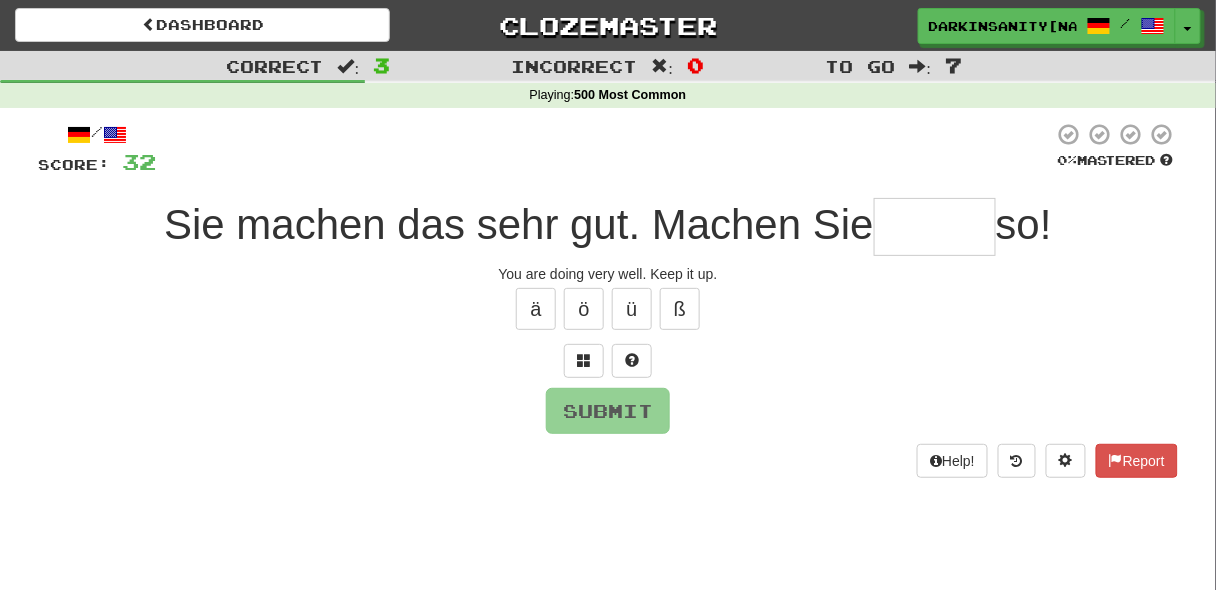 type on "*" 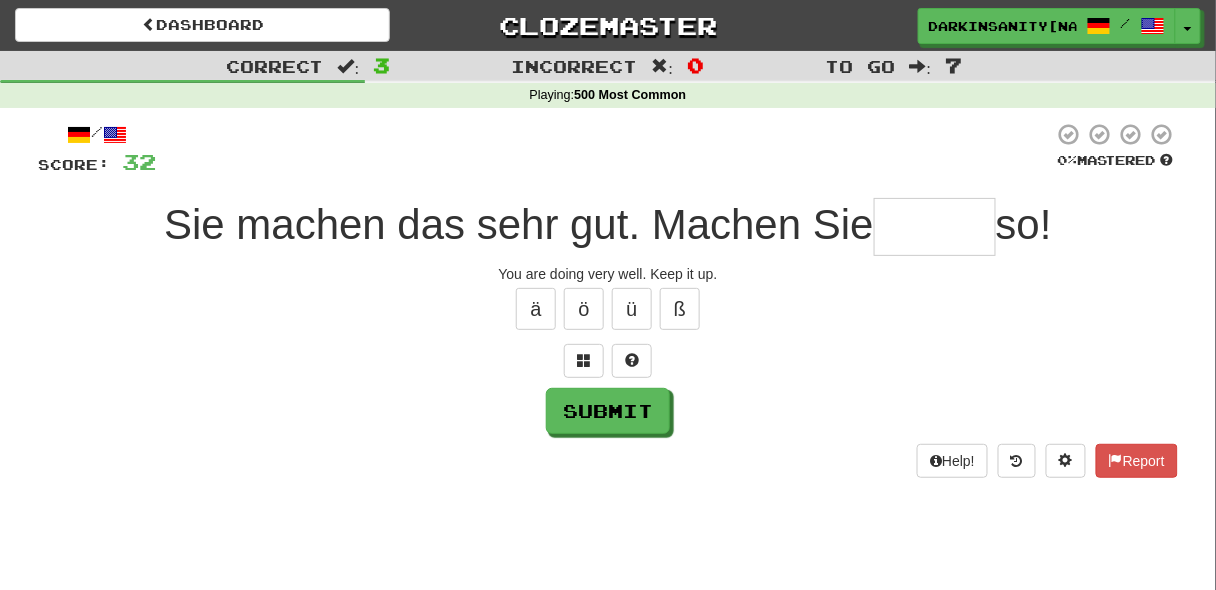 type on "*" 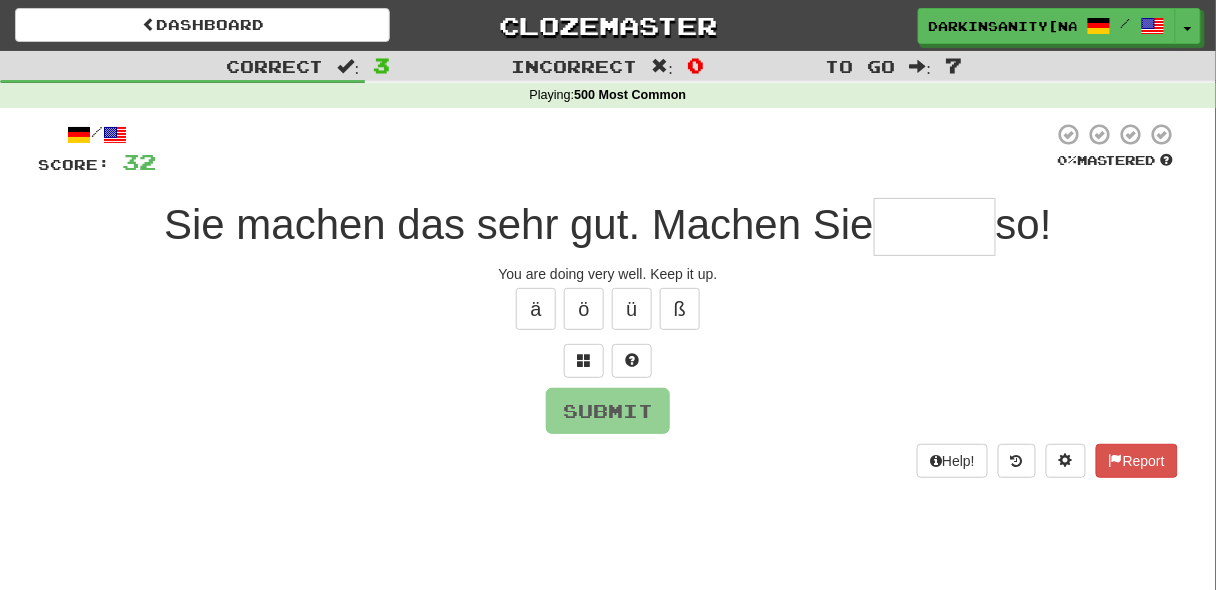 type on "*" 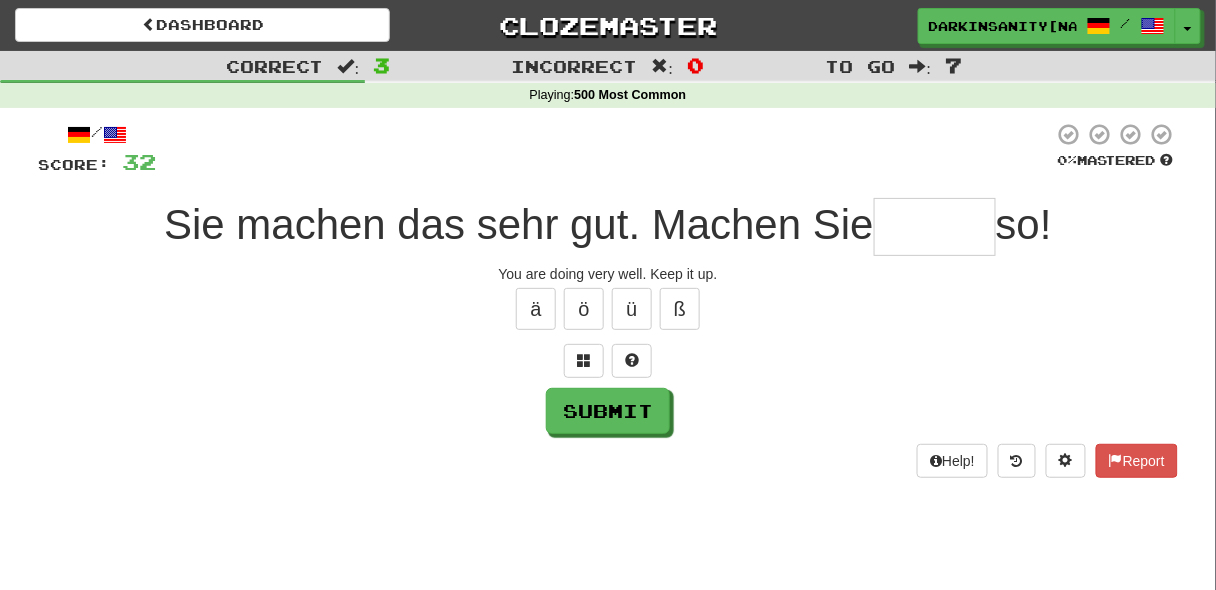 type on "*" 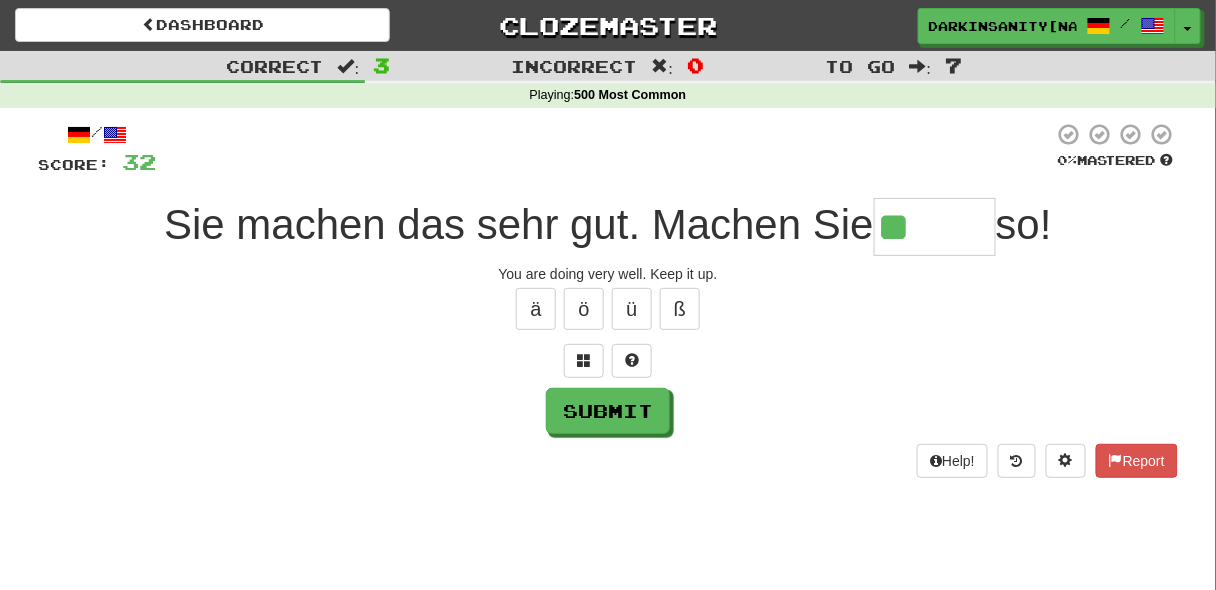 paste on "*" 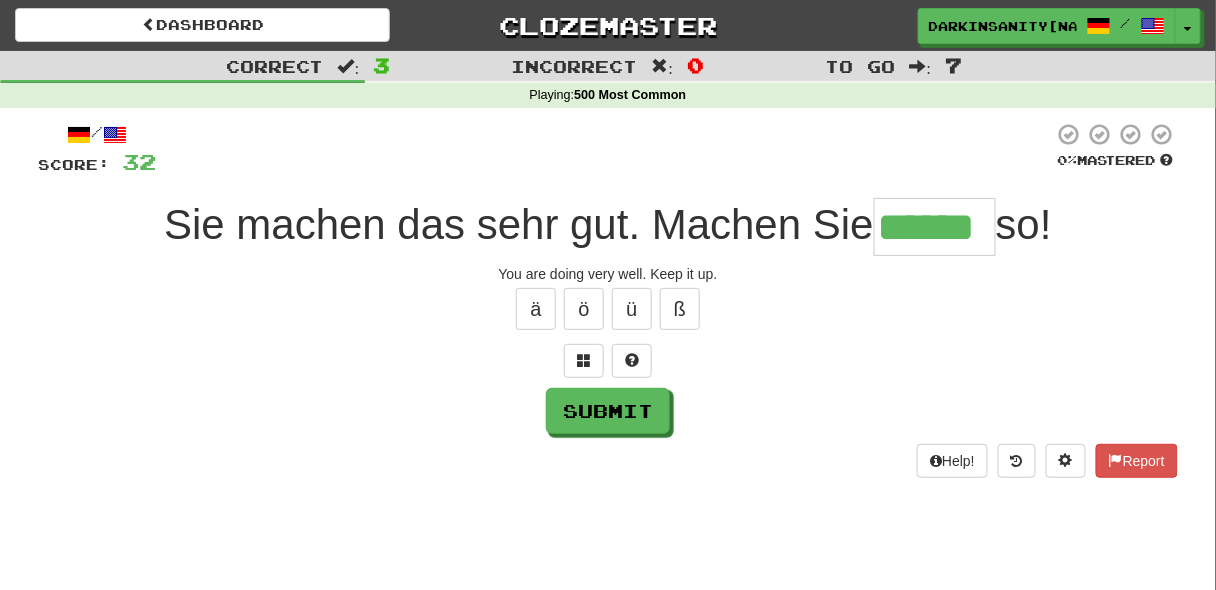 type on "******" 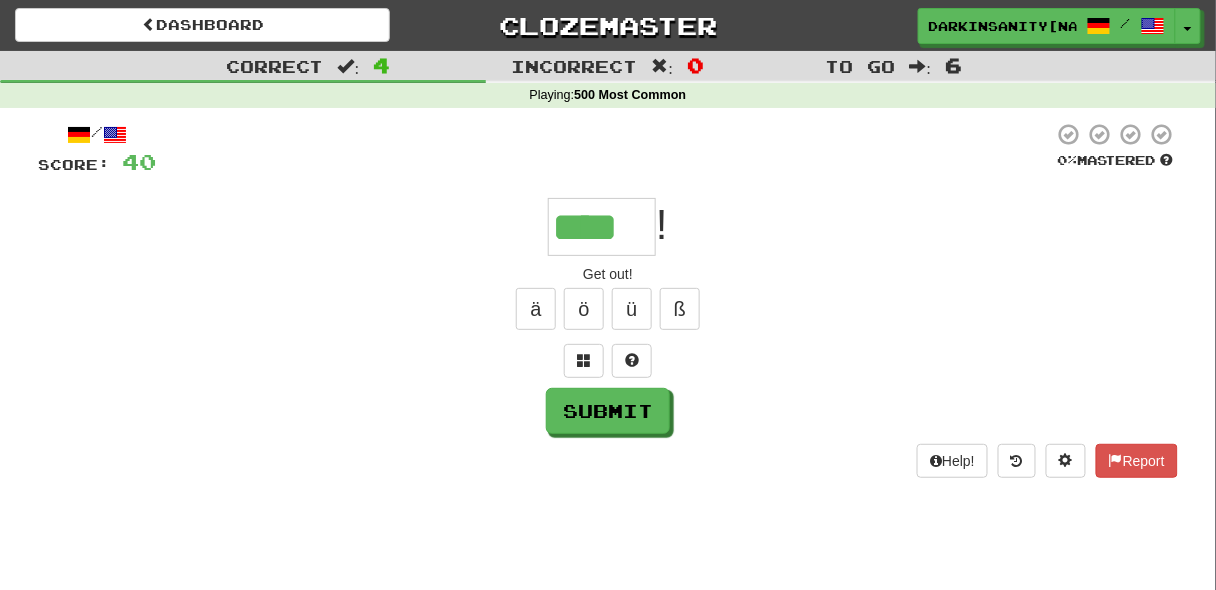 type on "****" 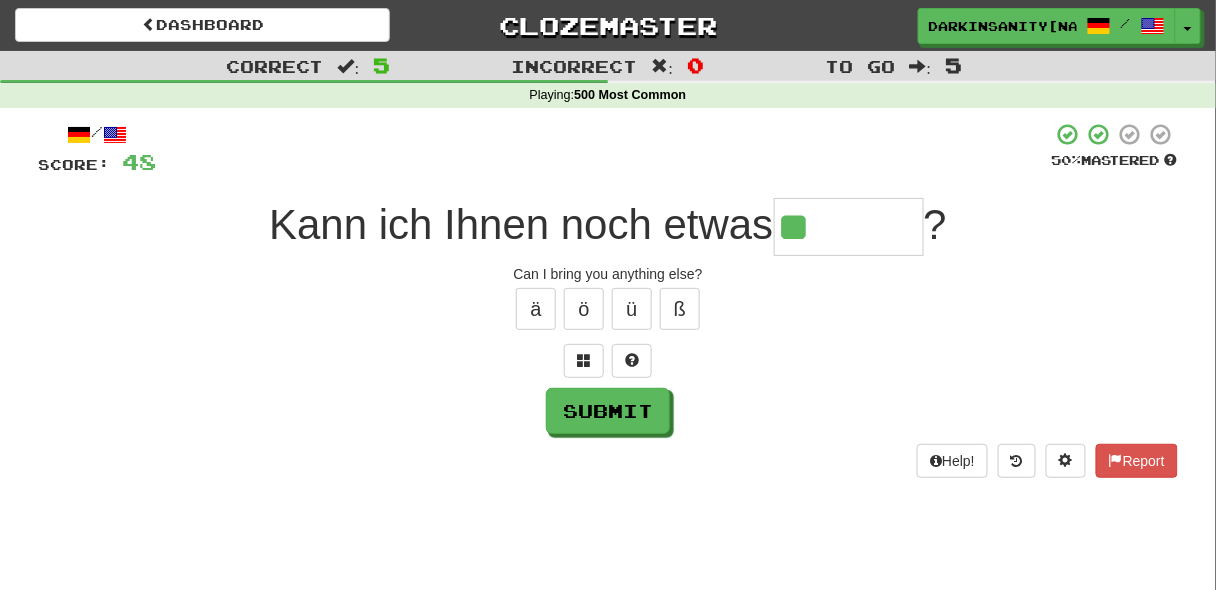 paste on "*" 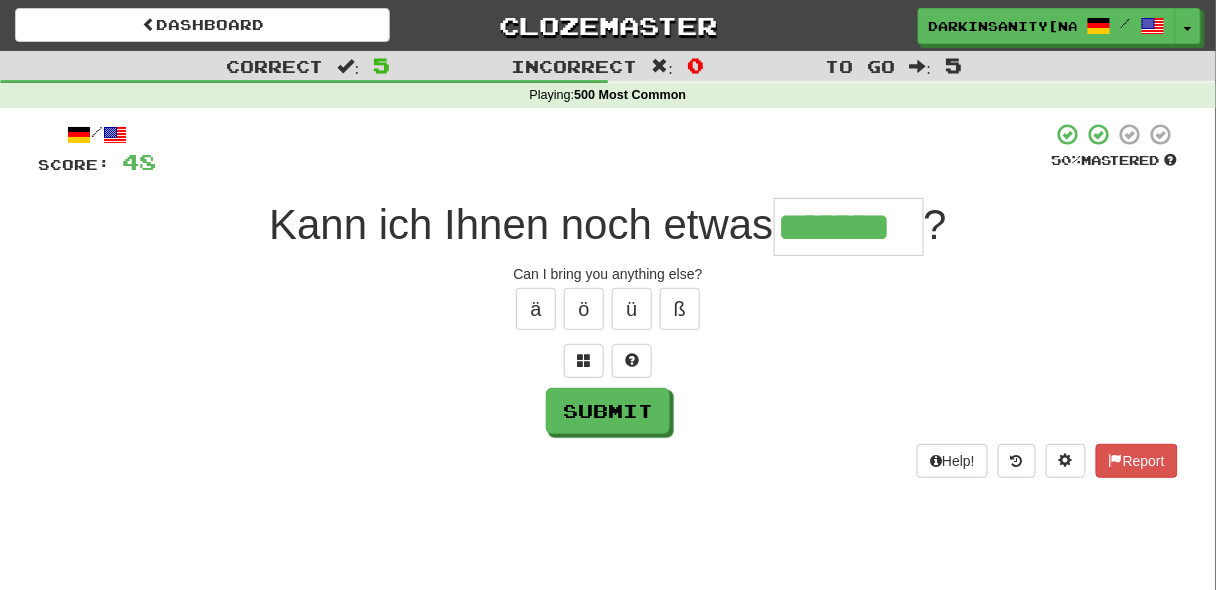 type on "*******" 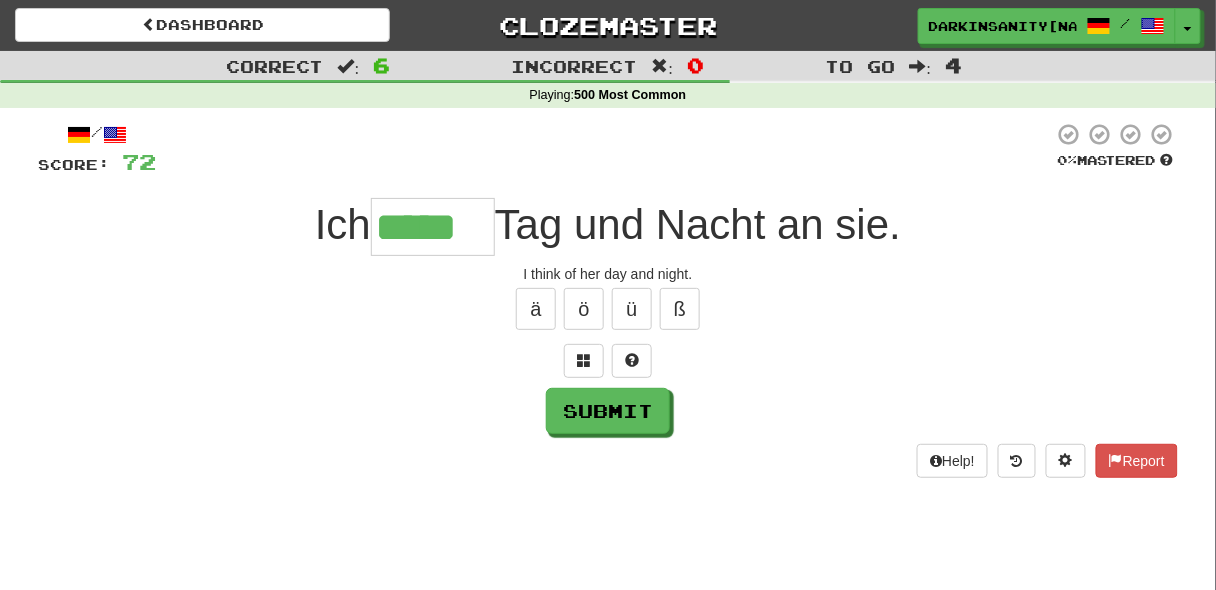 type on "*****" 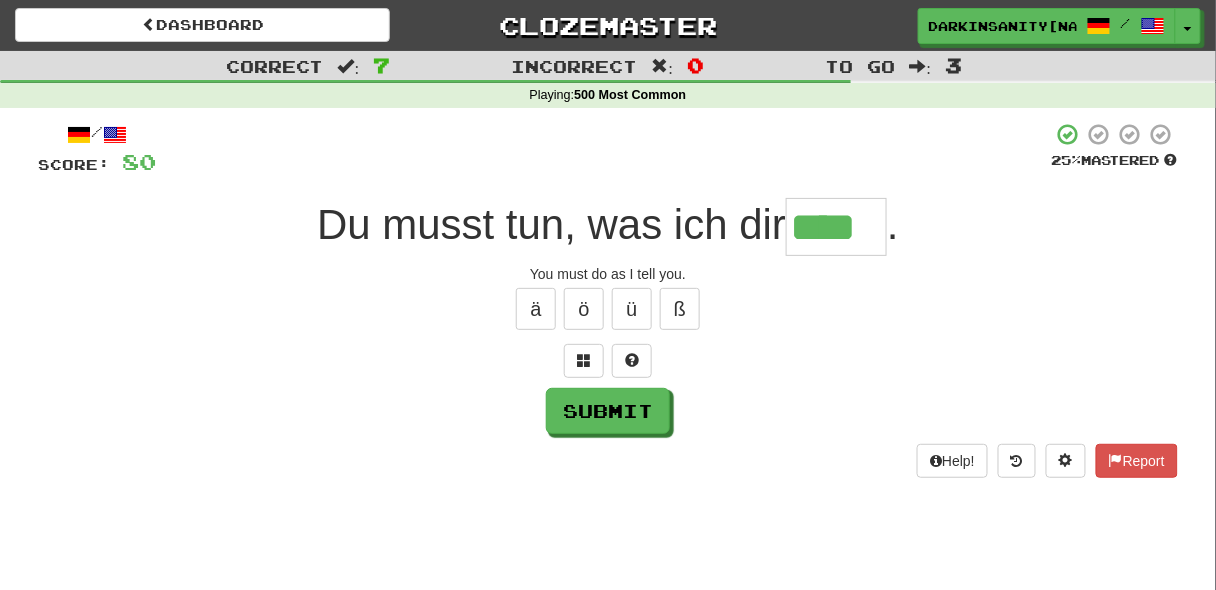 type on "****" 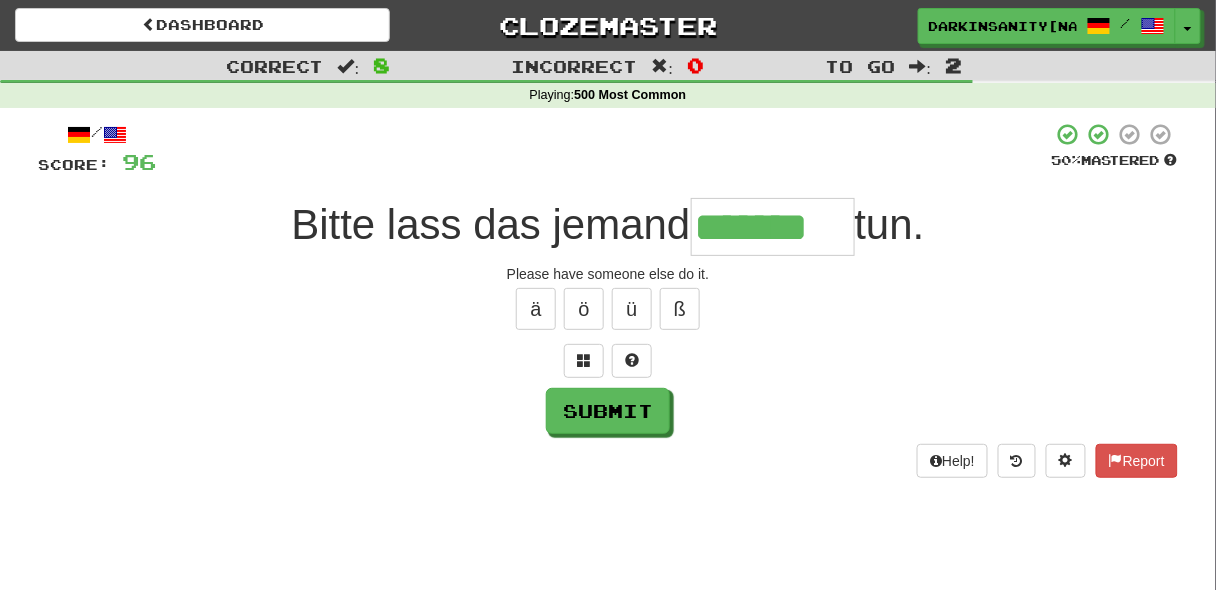 type on "*******" 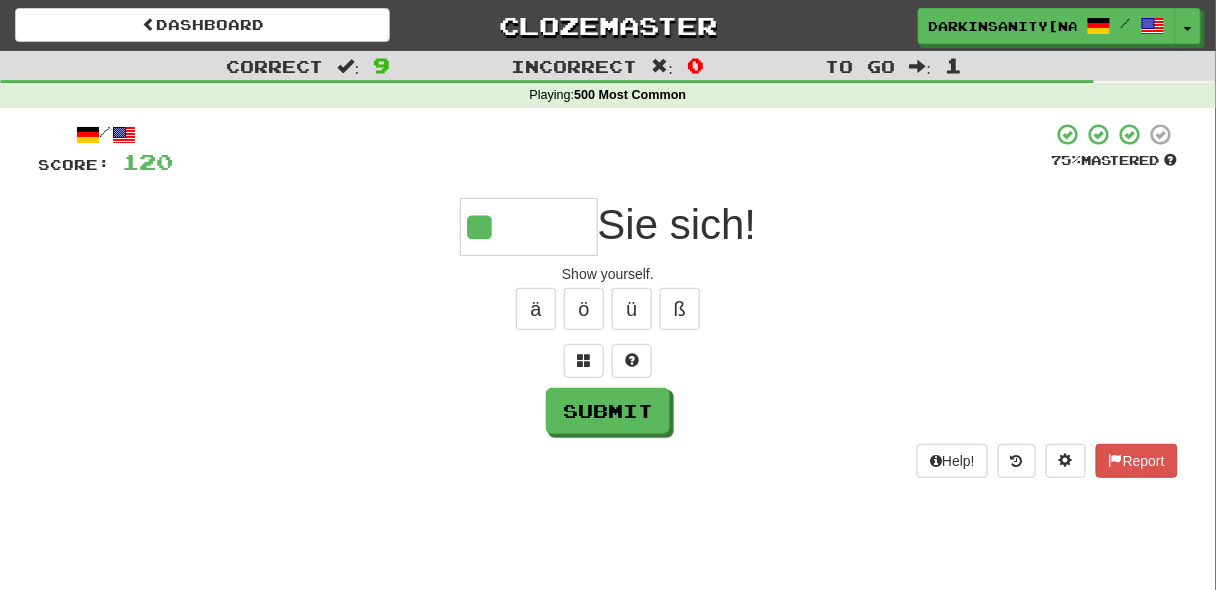 paste on "*" 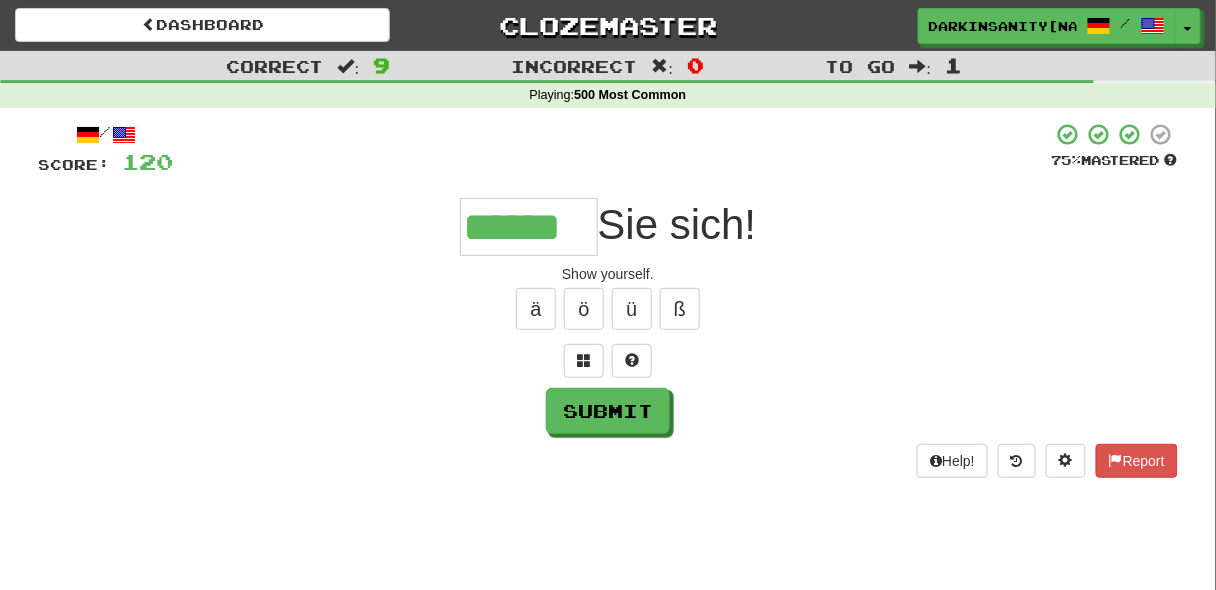 type on "******" 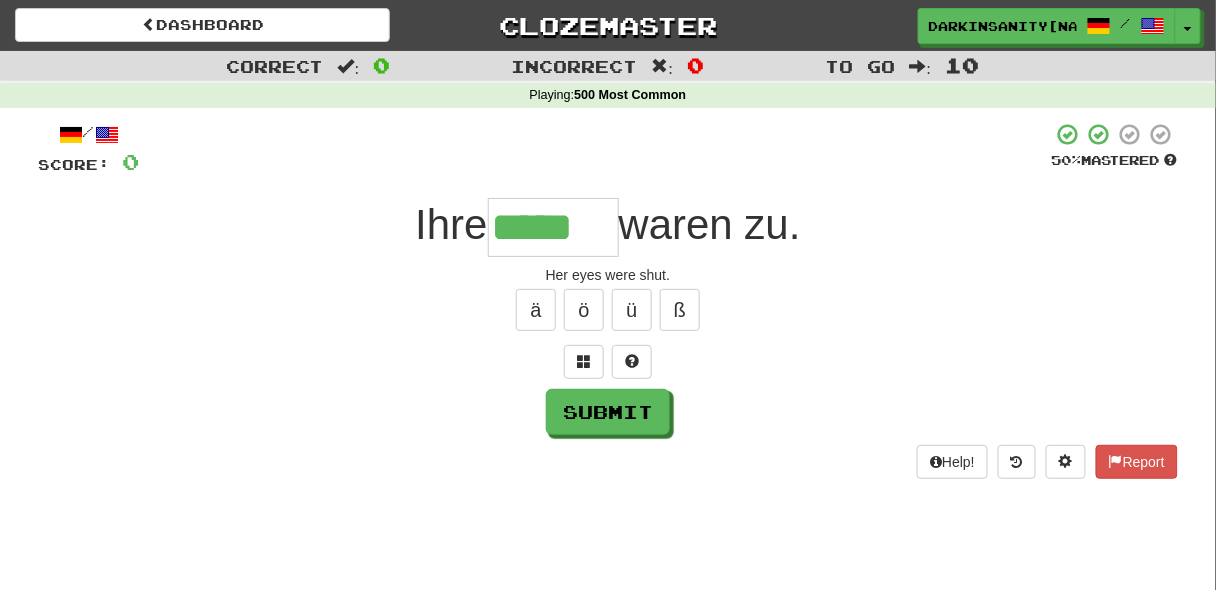 type on "*****" 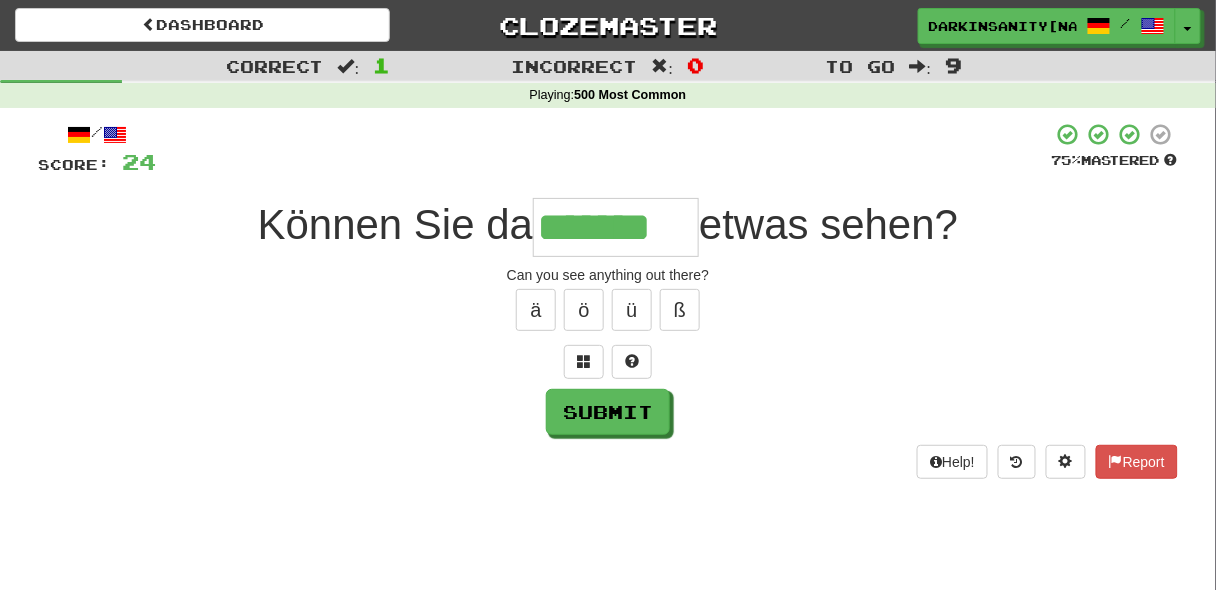 type on "*******" 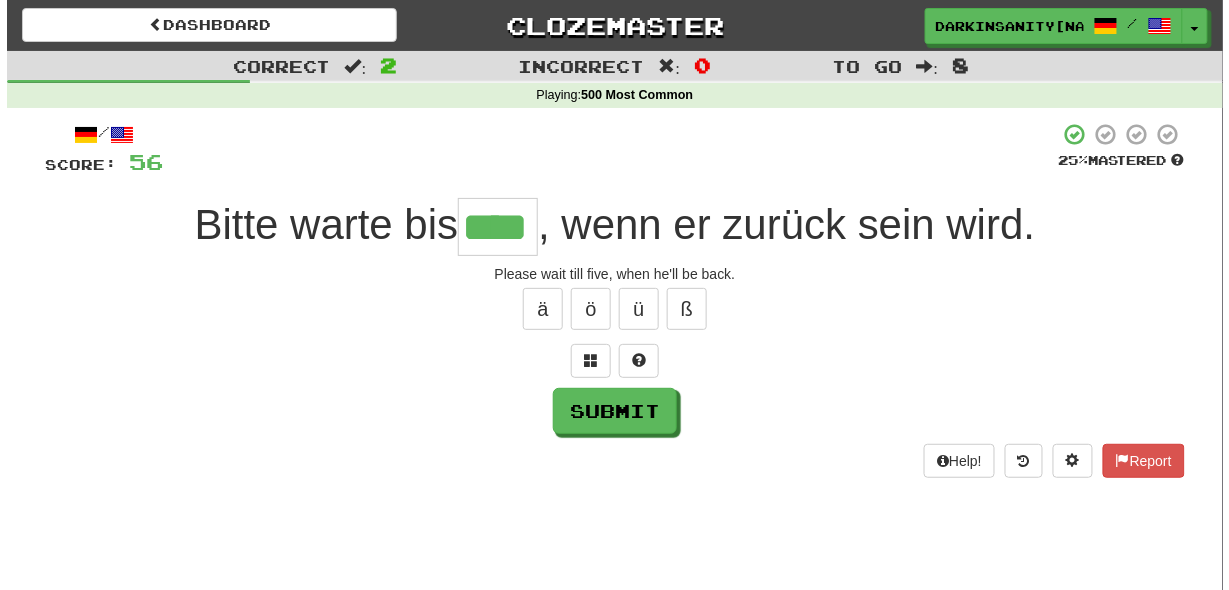 scroll, scrollTop: 0, scrollLeft: 0, axis: both 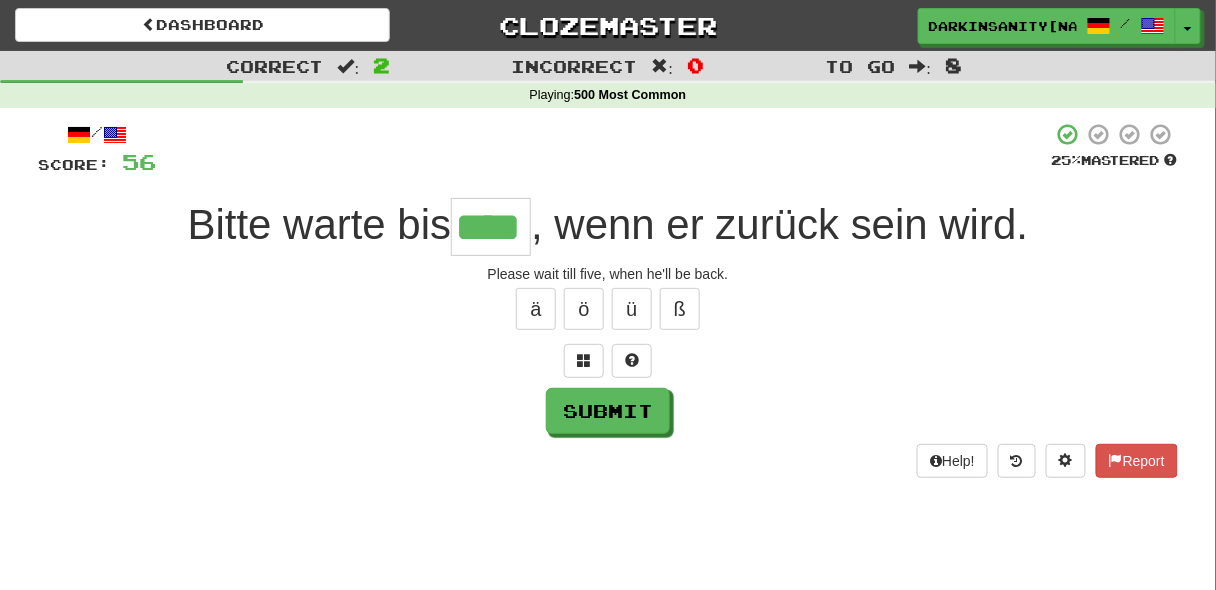 type on "****" 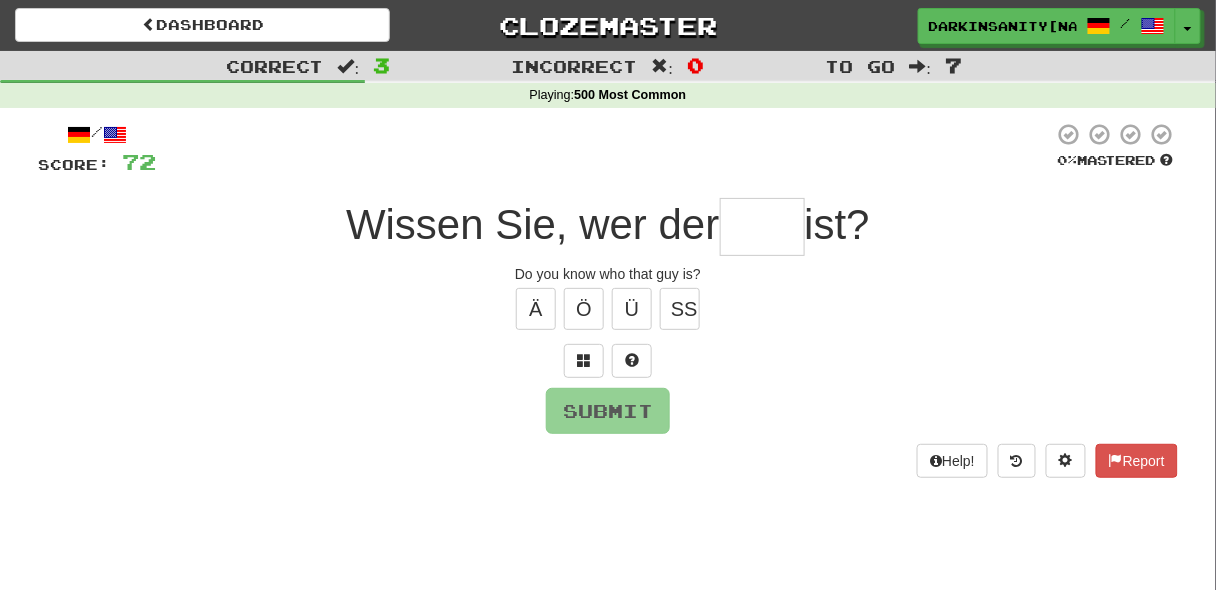 type on "*" 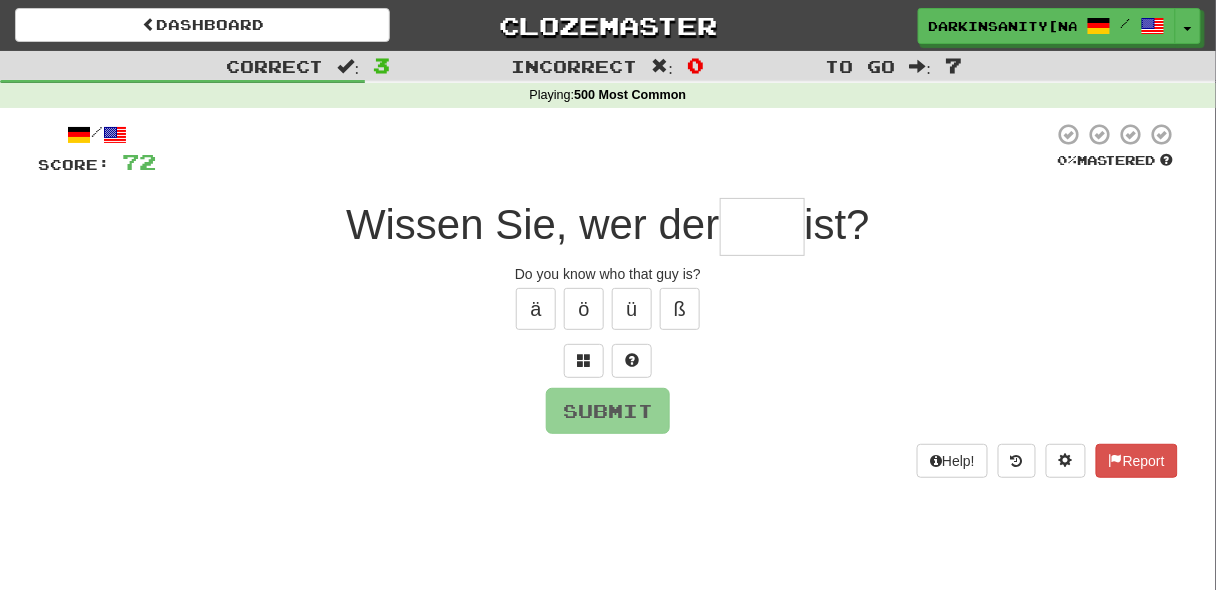 type on "*" 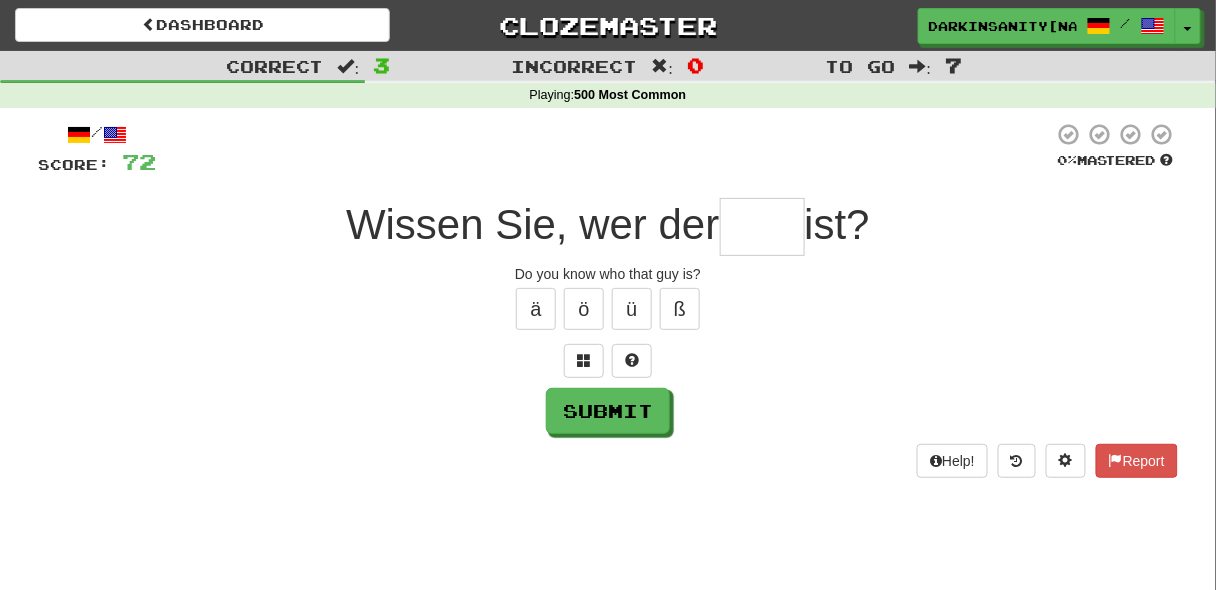 type on "*" 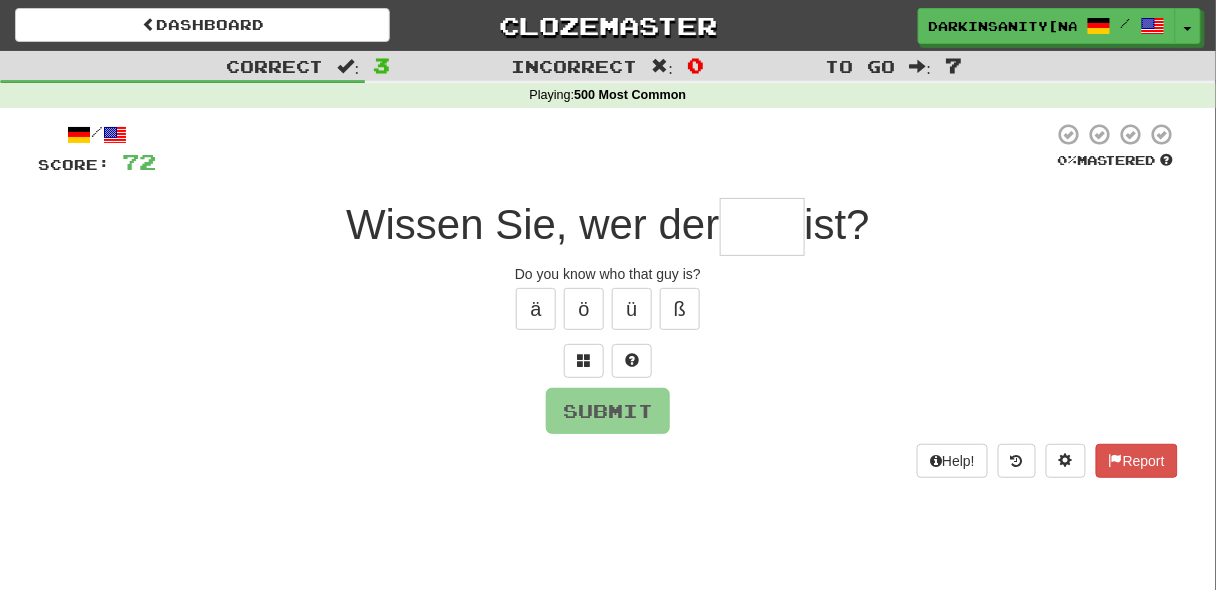 type on "*" 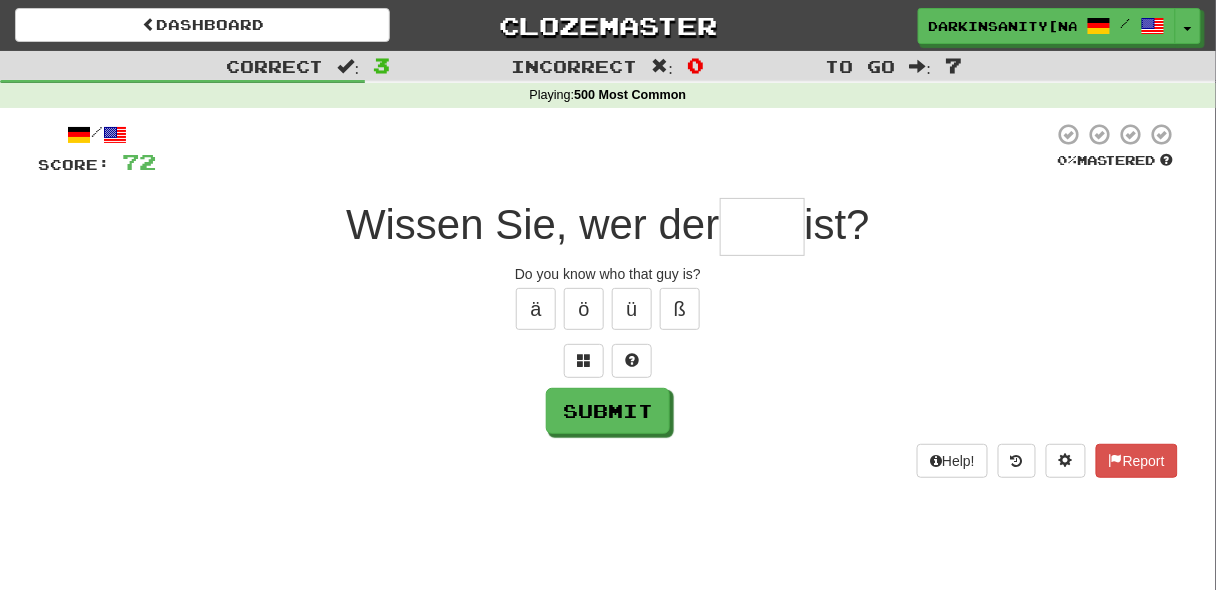 type on "*" 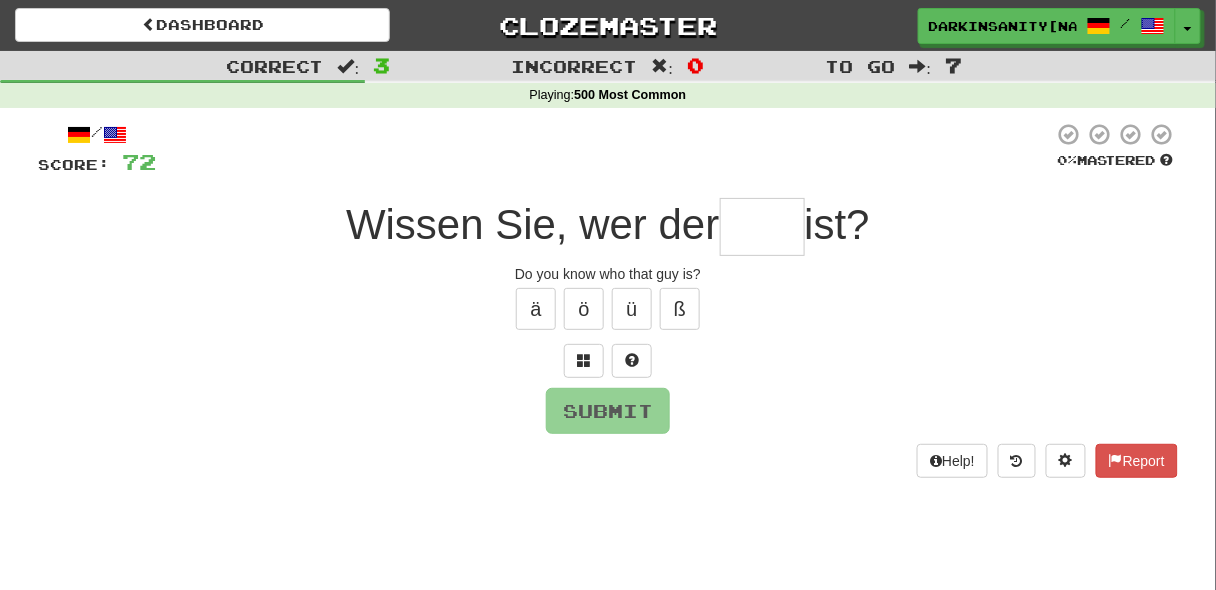 type on "*" 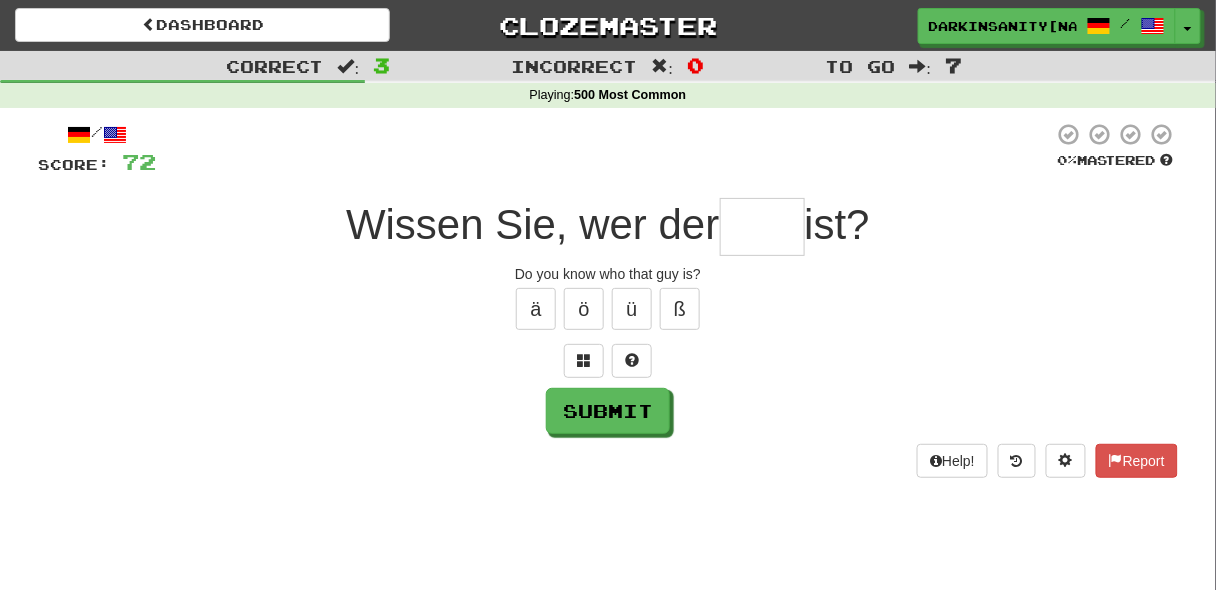 type on "*" 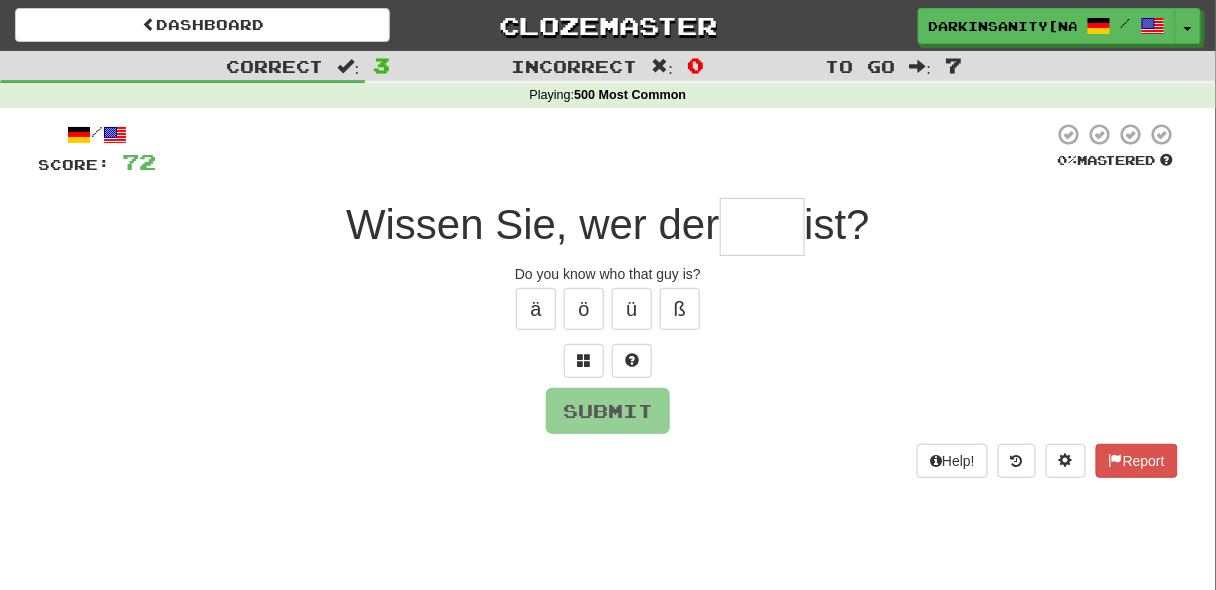 type on "*" 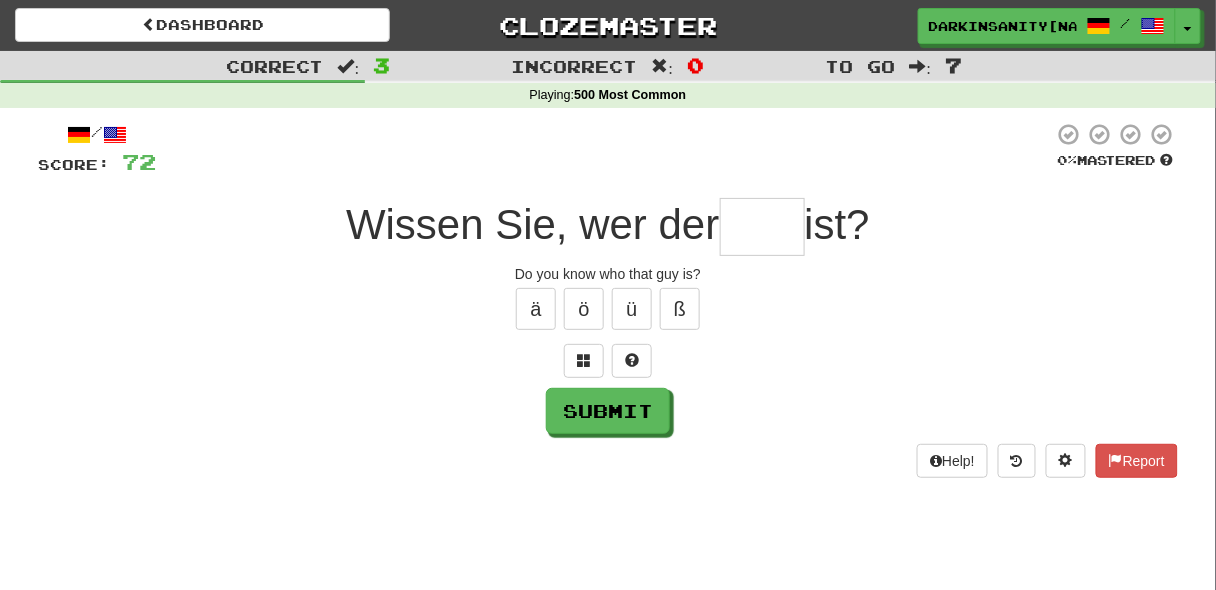 type on "*" 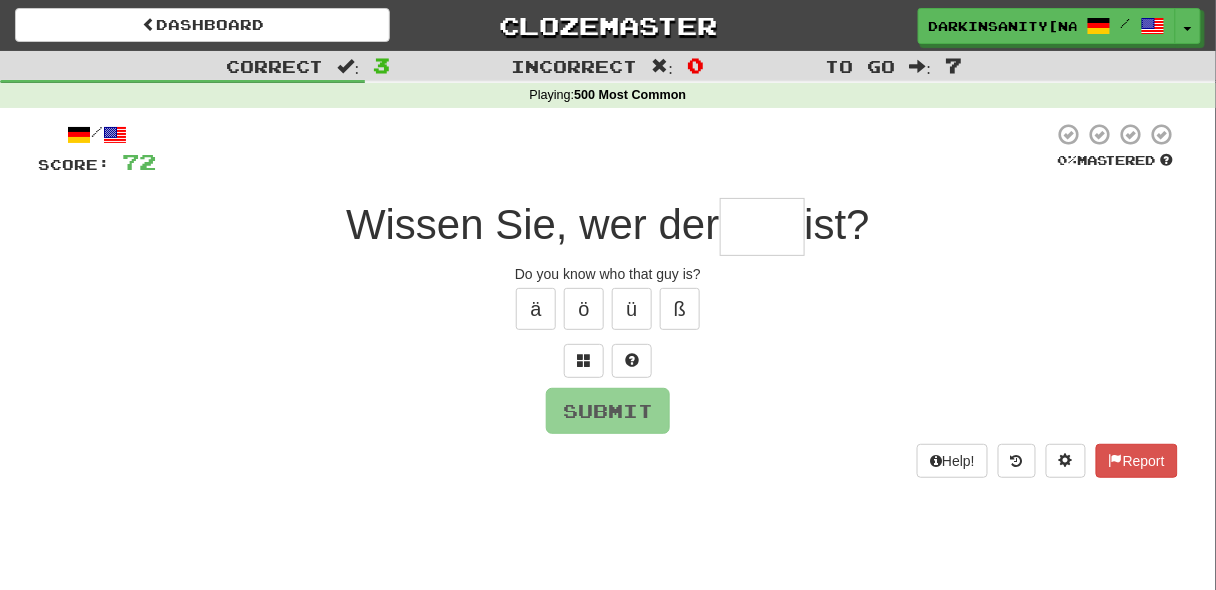 type on "*" 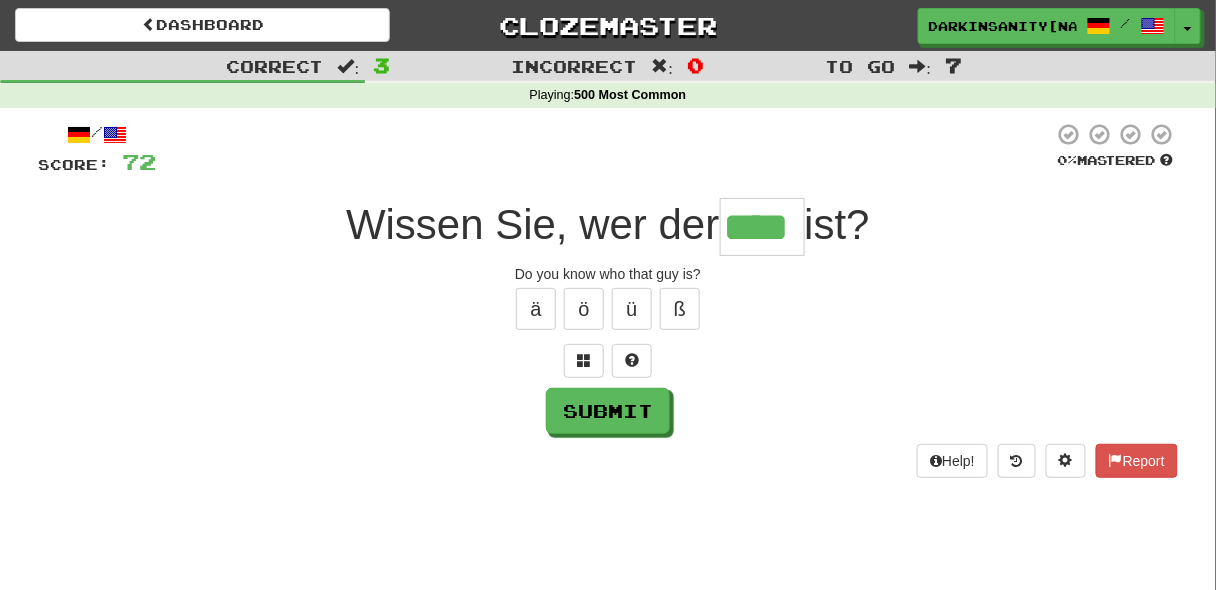 type on "****" 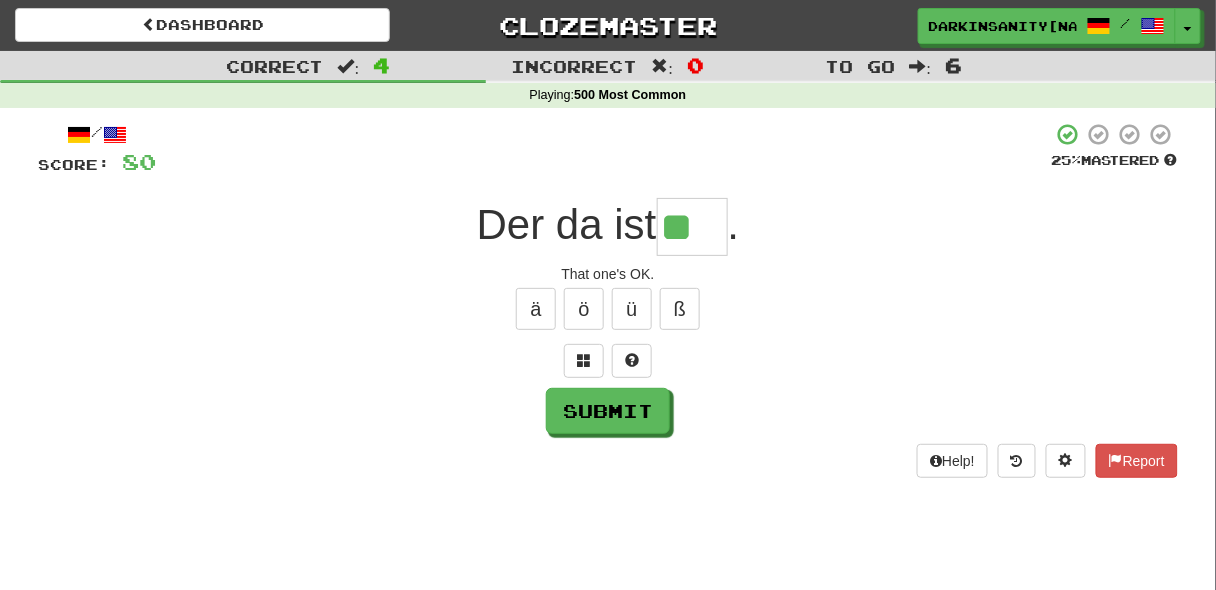 type on "**" 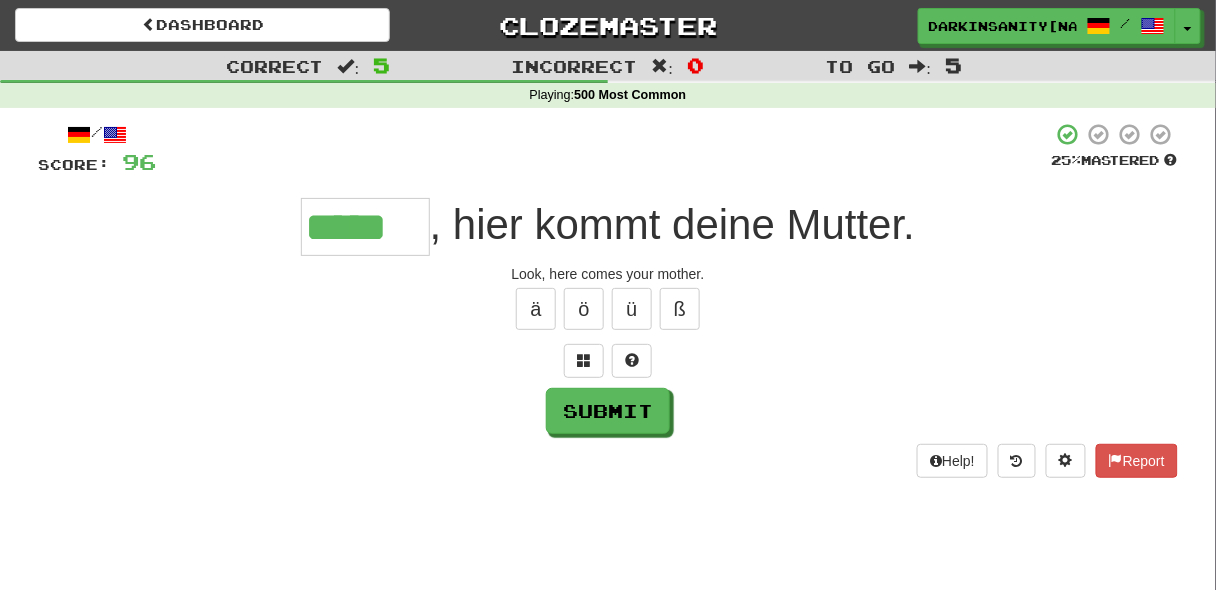 type on "*****" 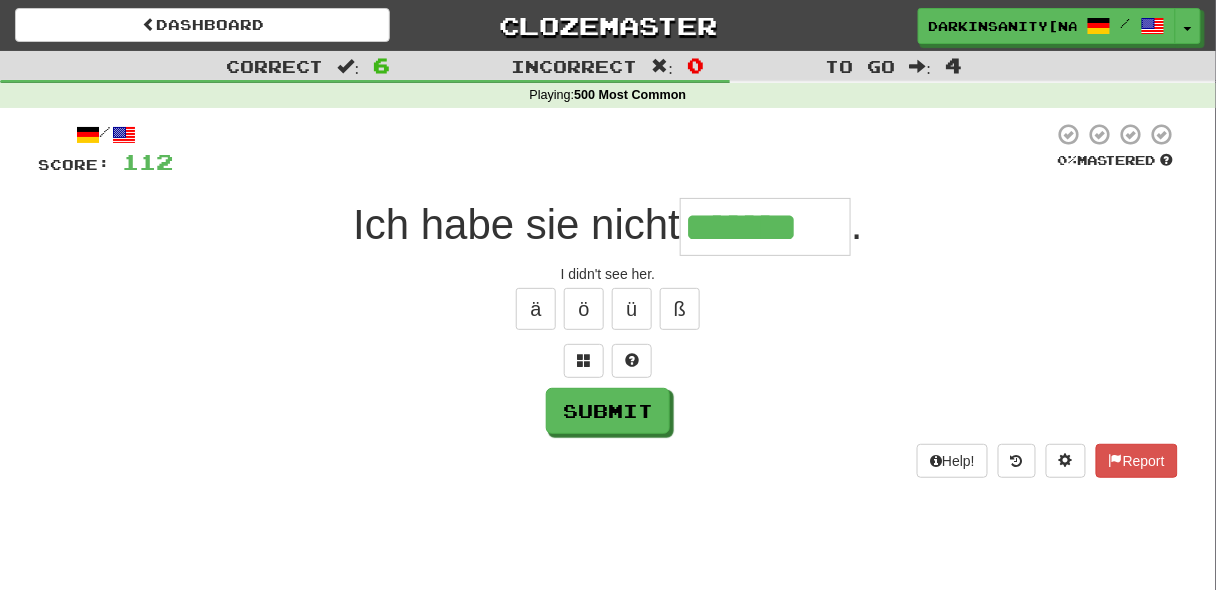 type on "*******" 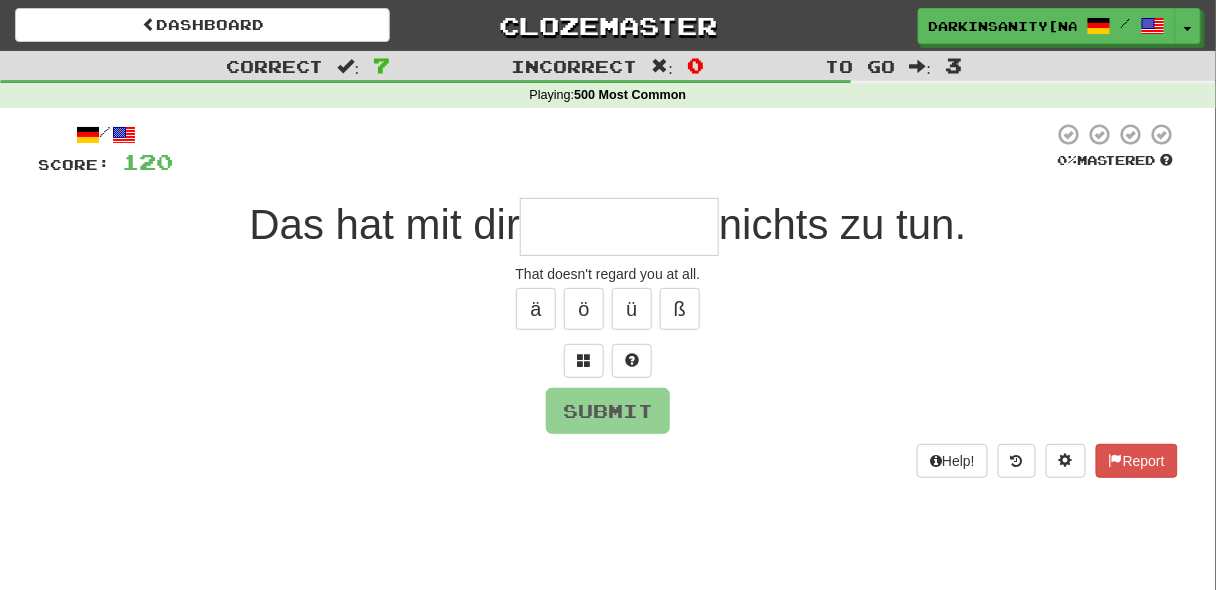 type on "*" 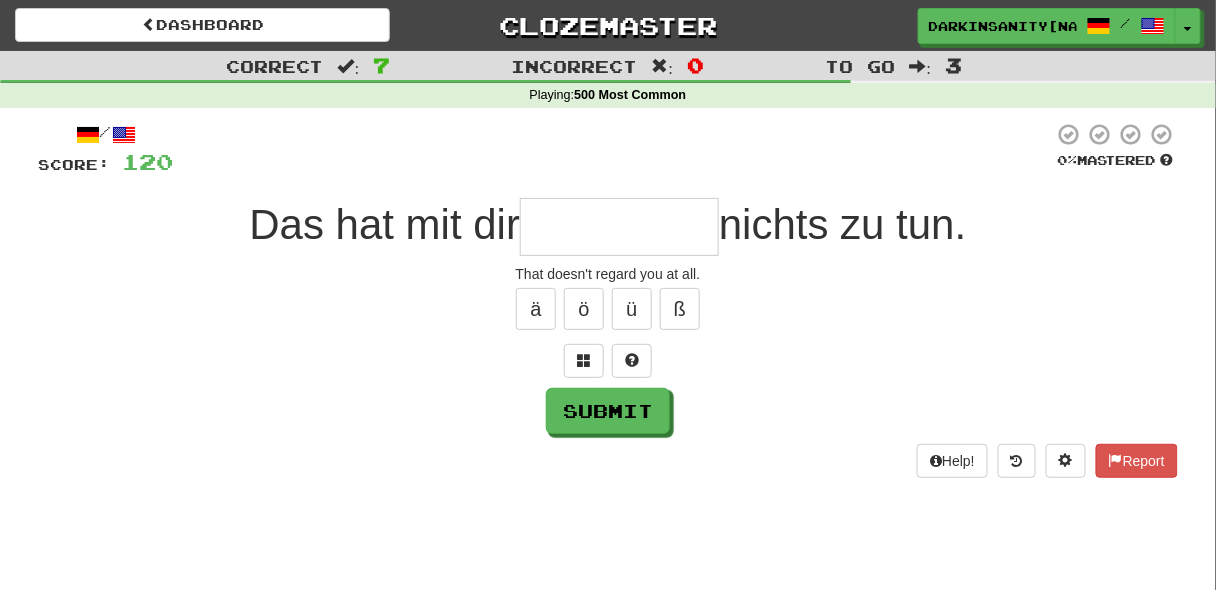 type on "*" 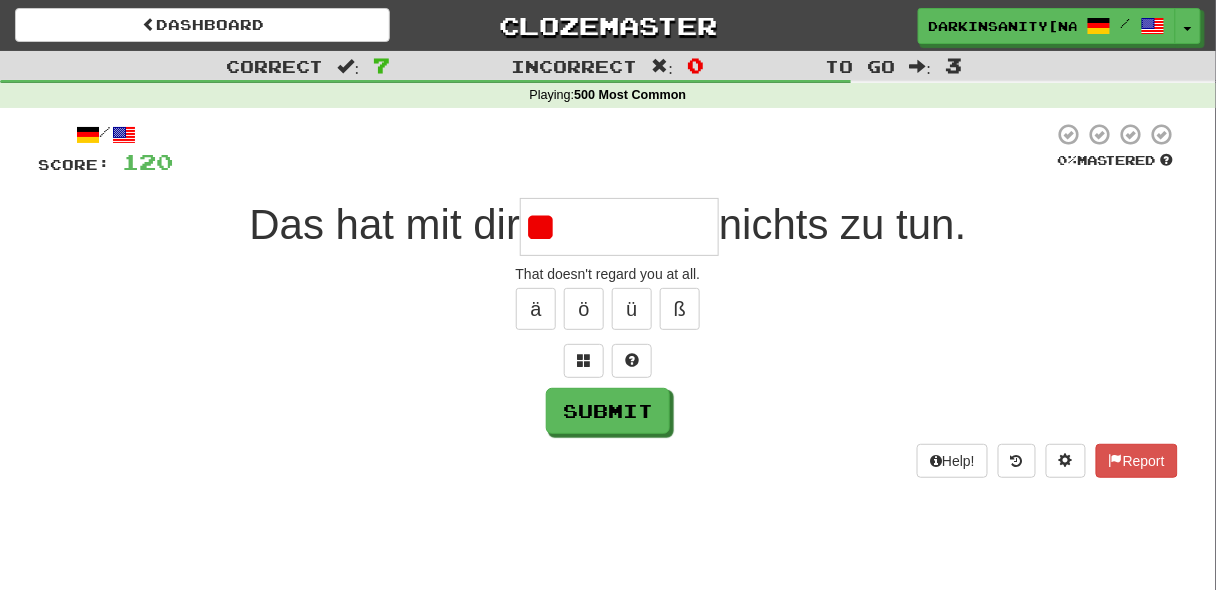 type on "*" 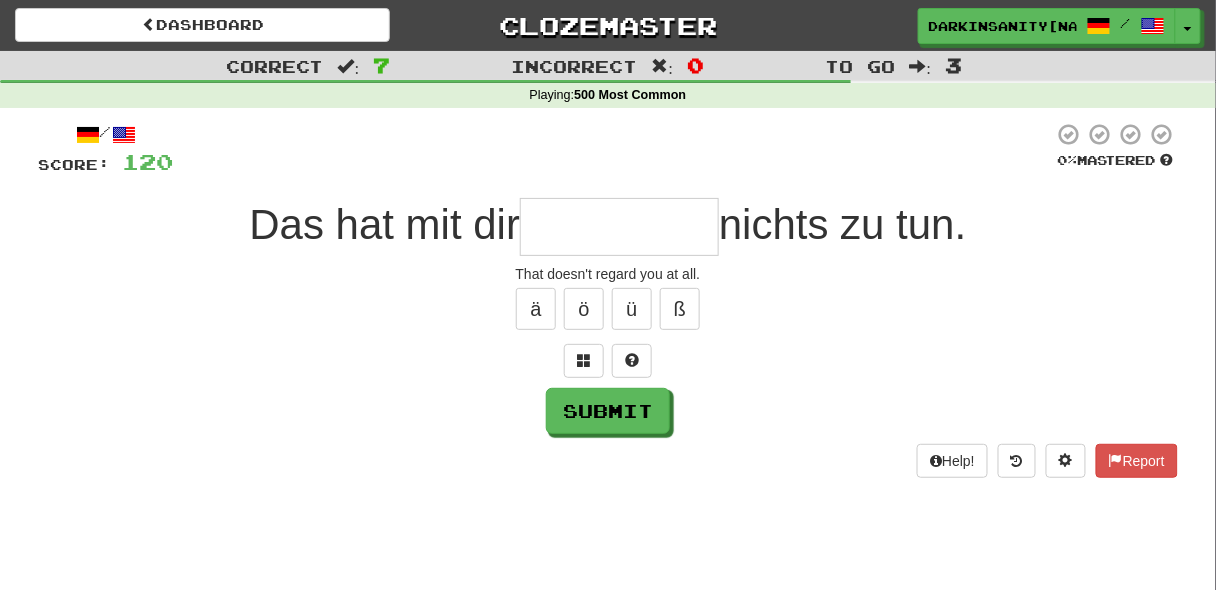 type on "*" 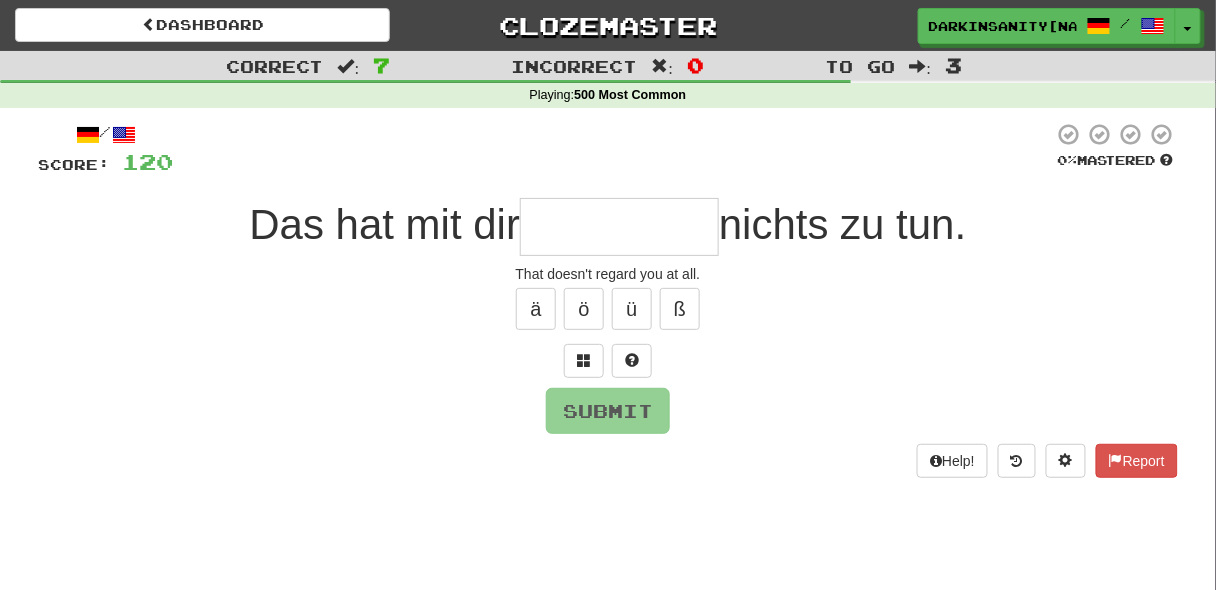 type on "*" 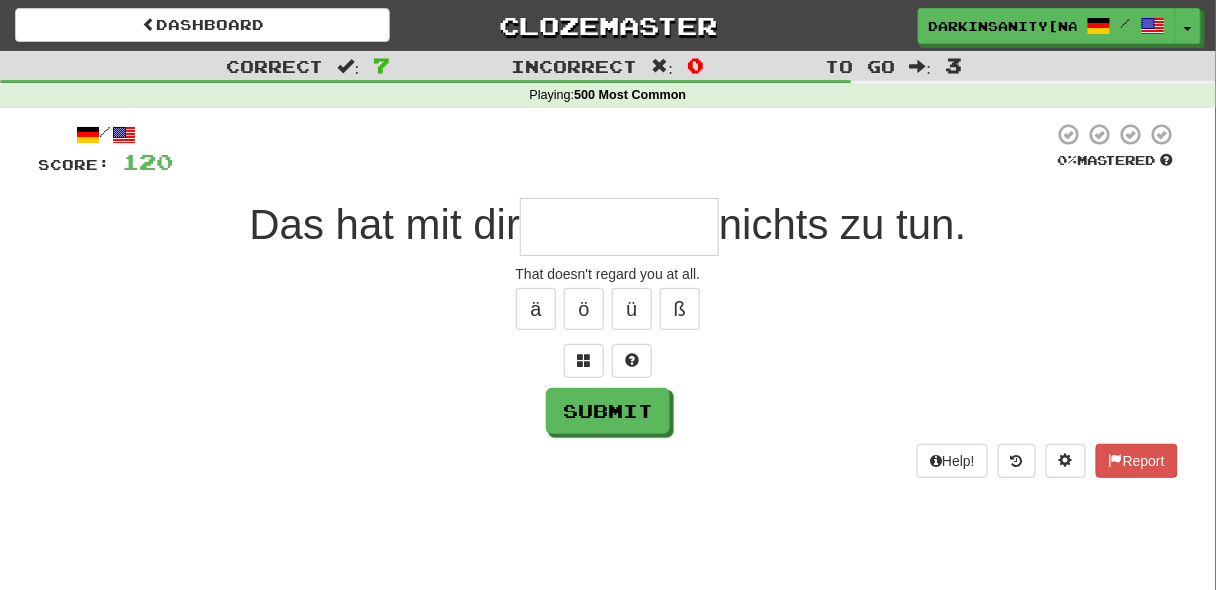 type on "*" 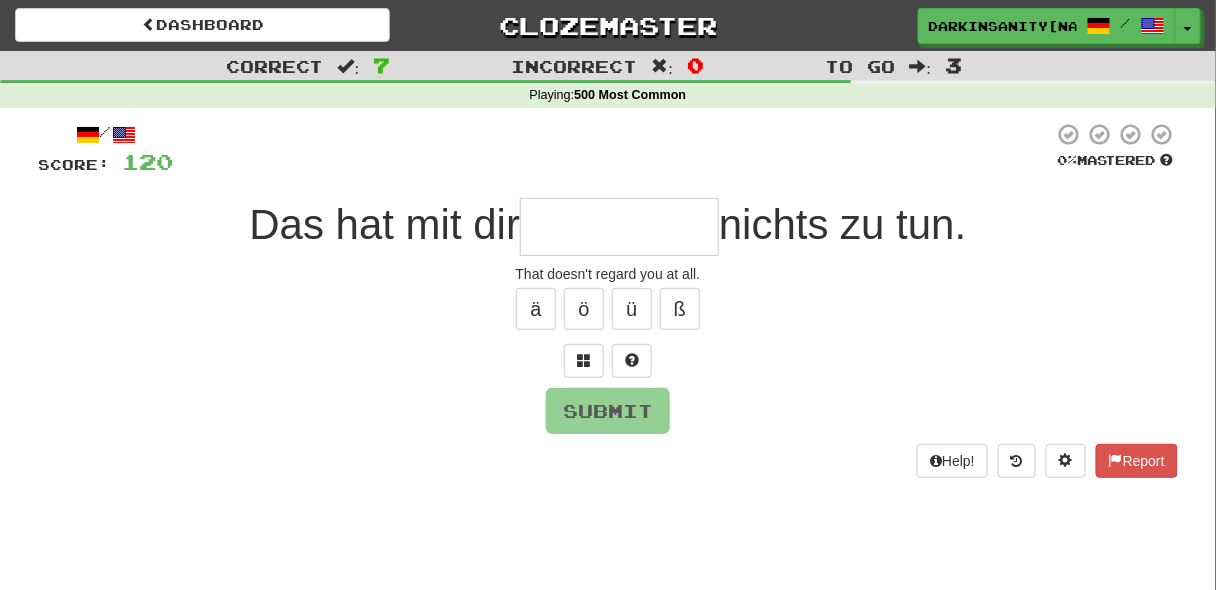 type on "*" 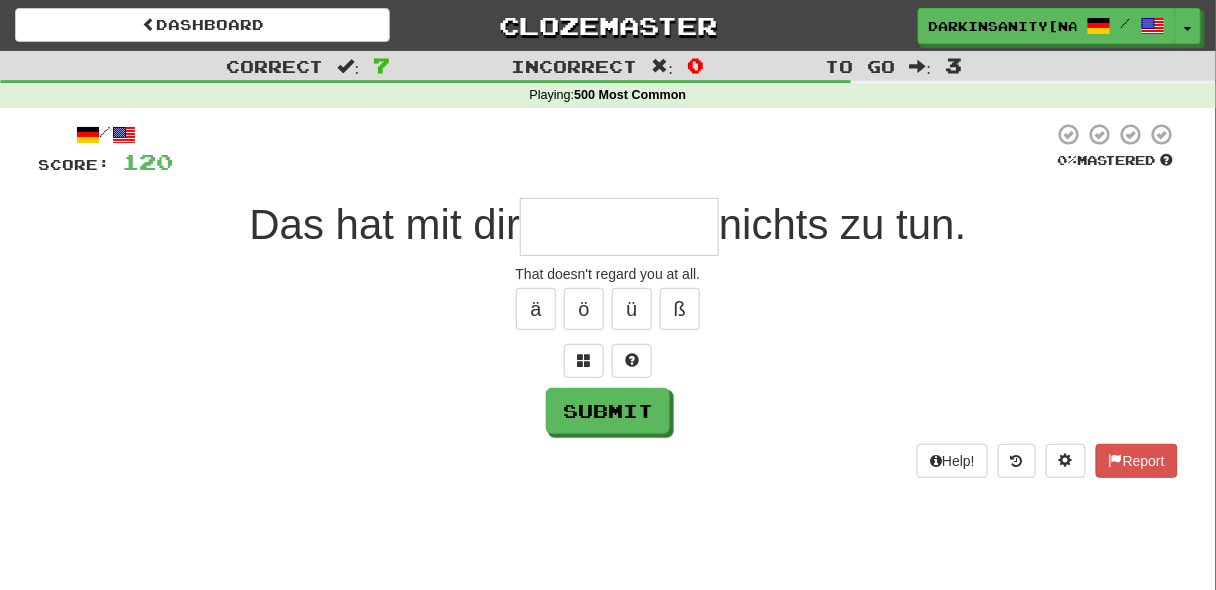 type on "*" 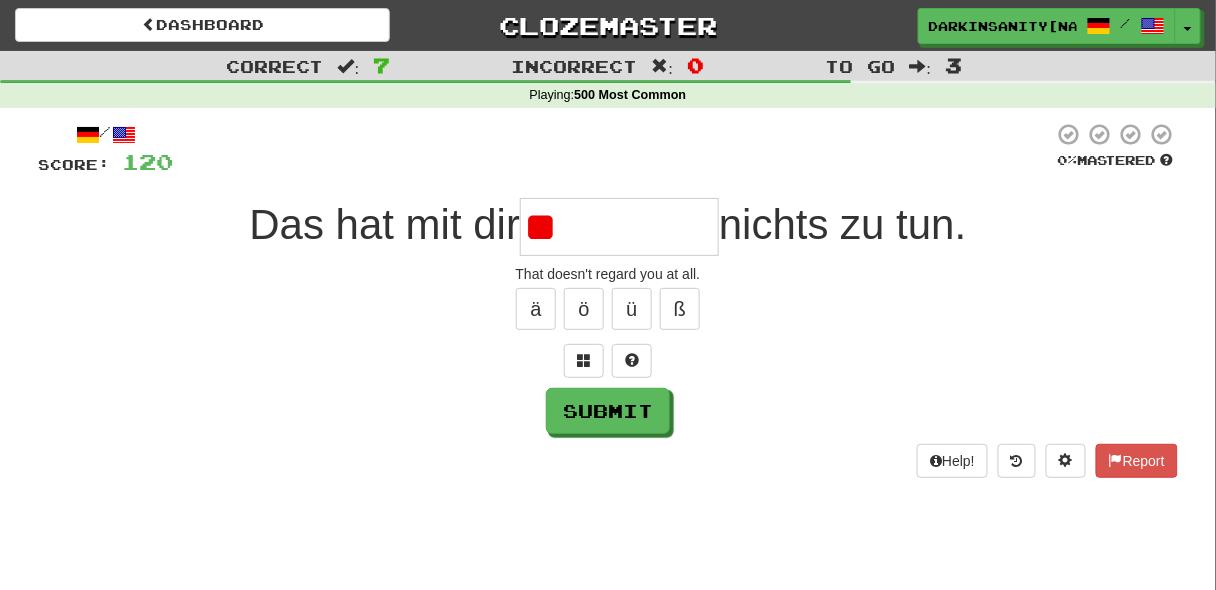 type on "*" 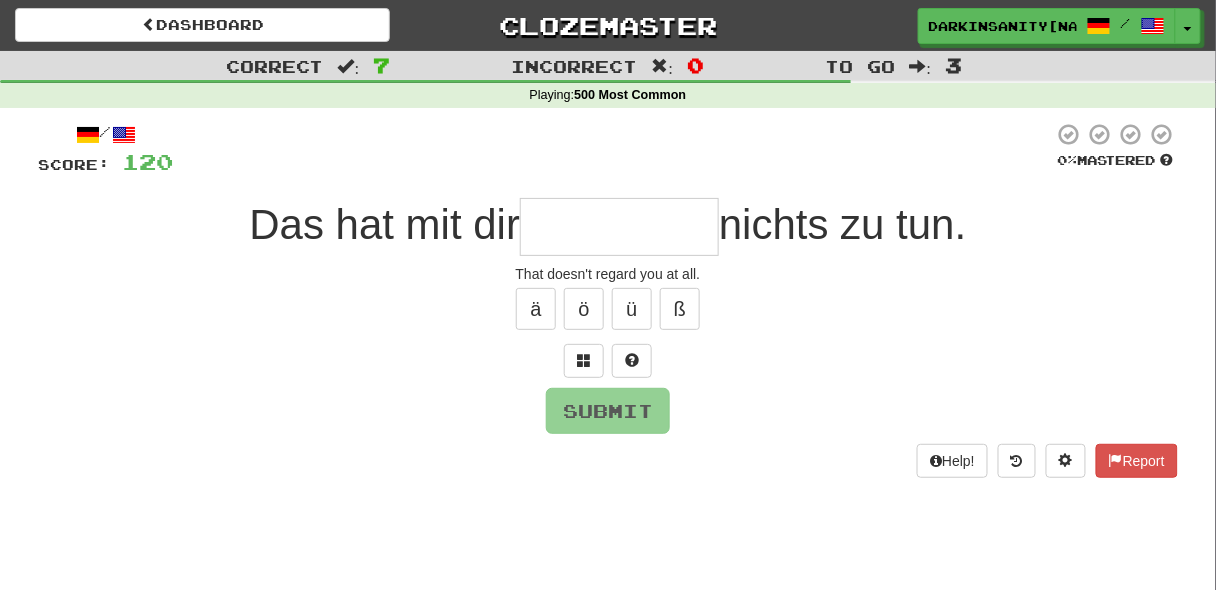 type on "*" 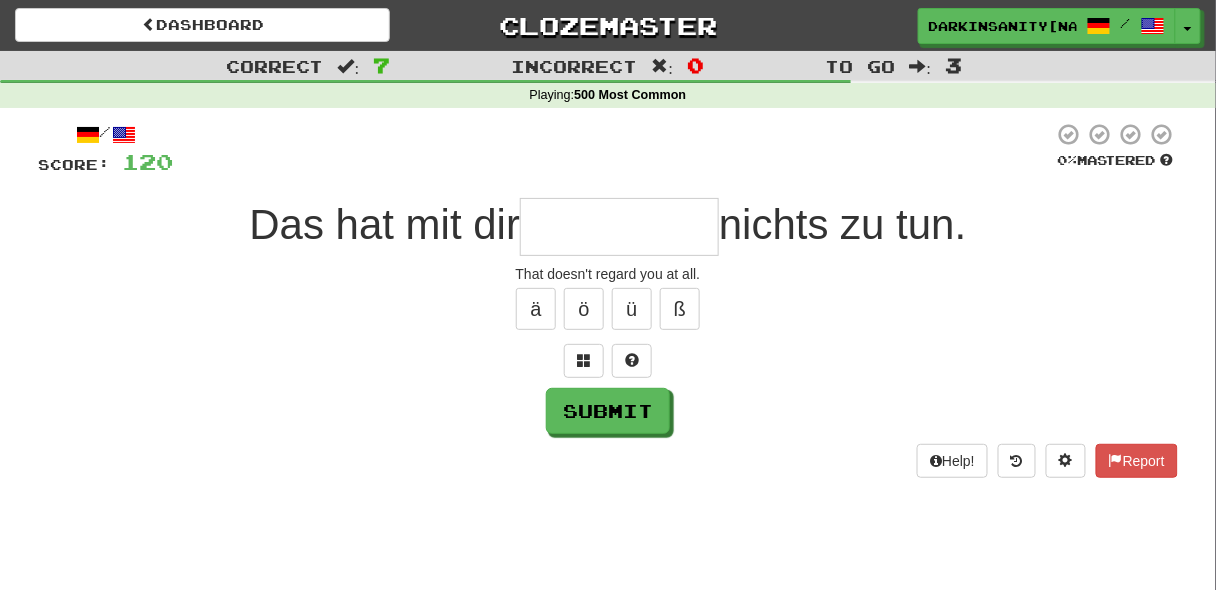 type on "*" 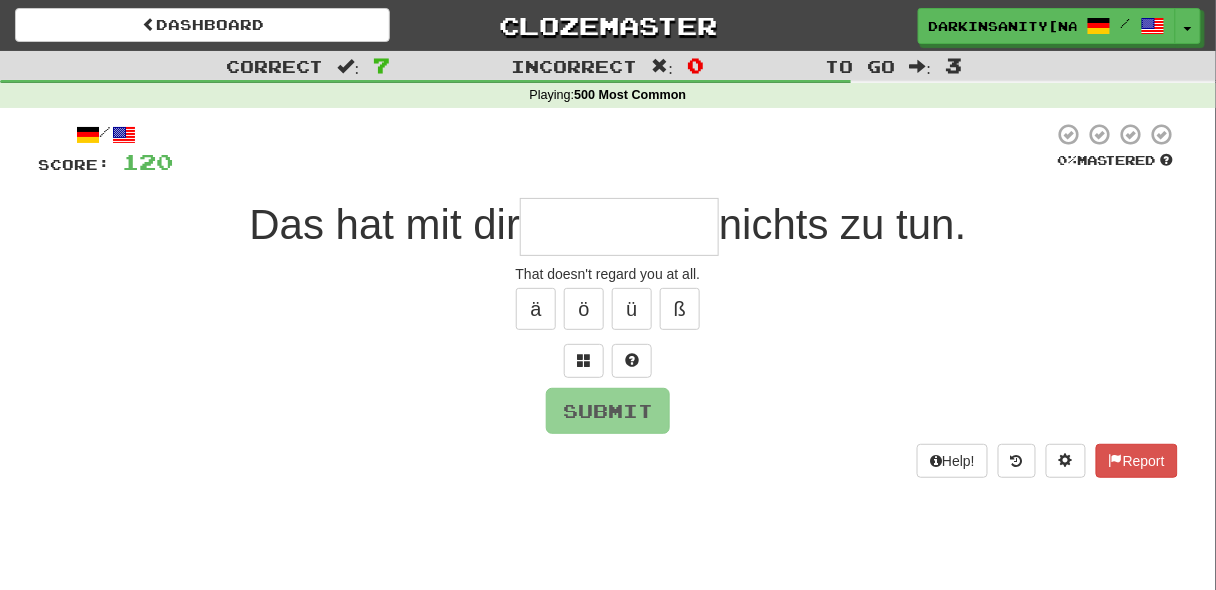 type on "*" 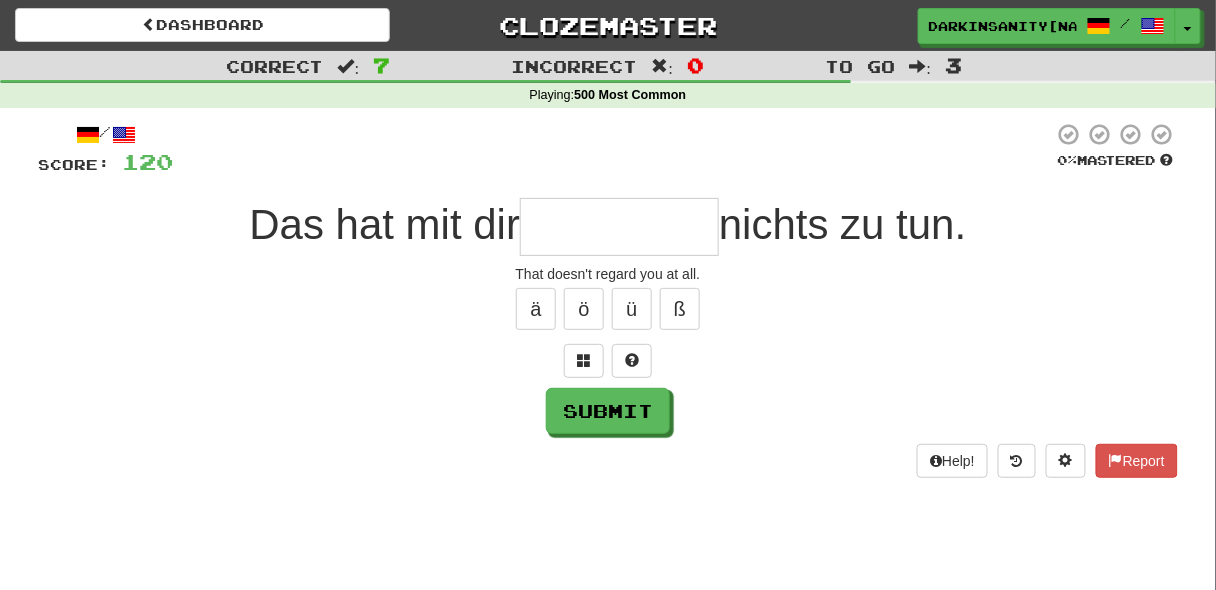 type on "*" 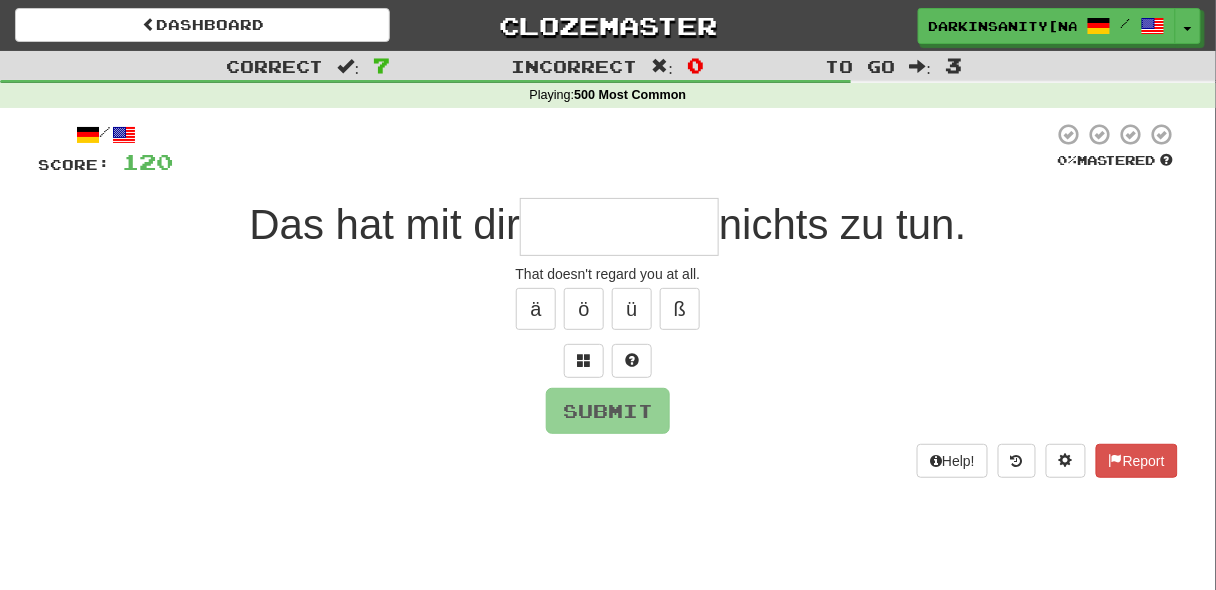 type on "*" 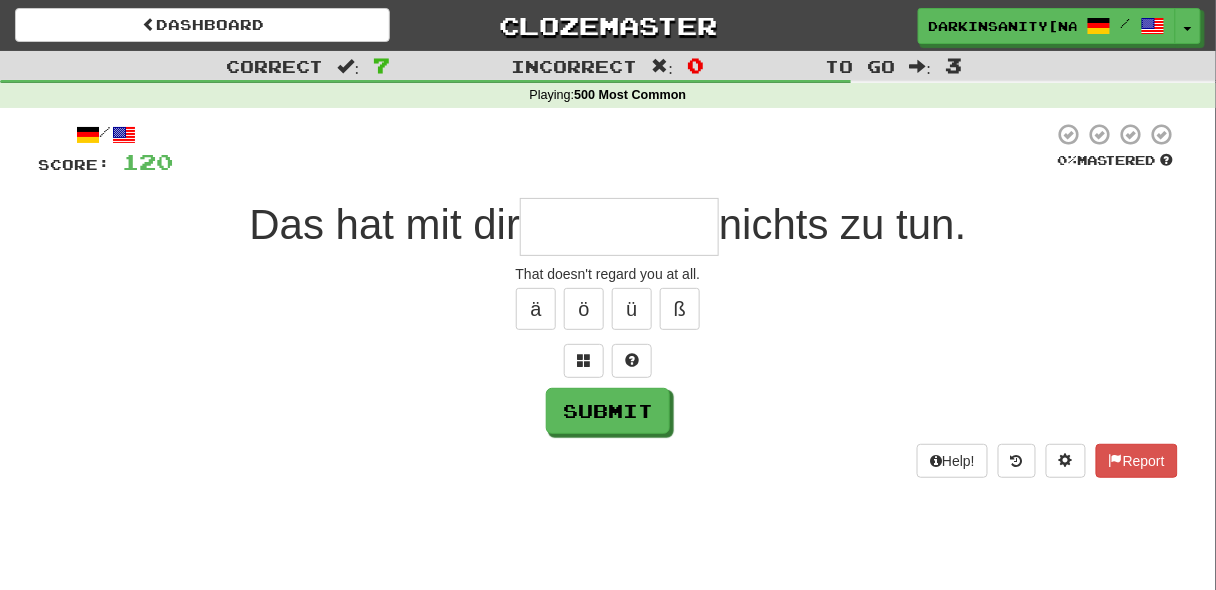 type on "*" 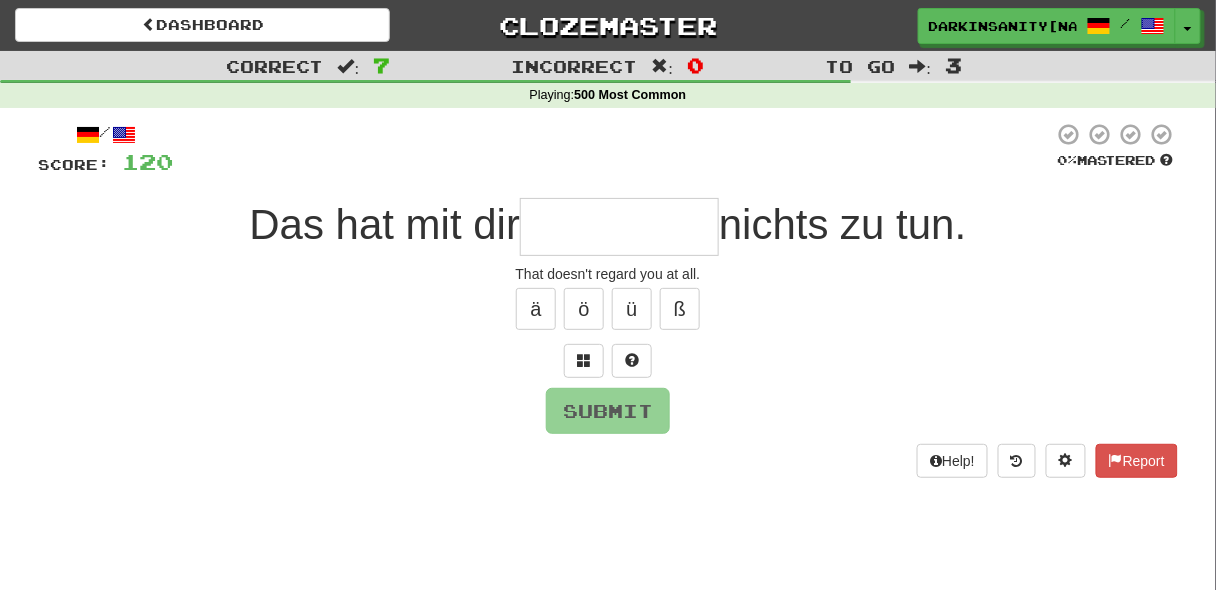 type on "*" 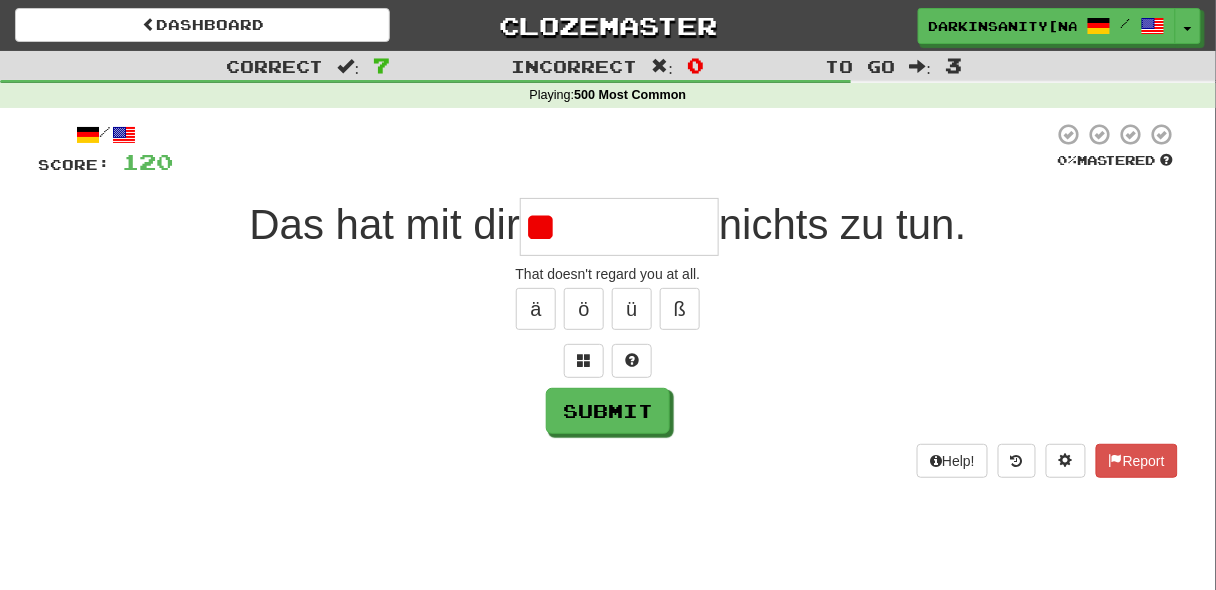 type on "*" 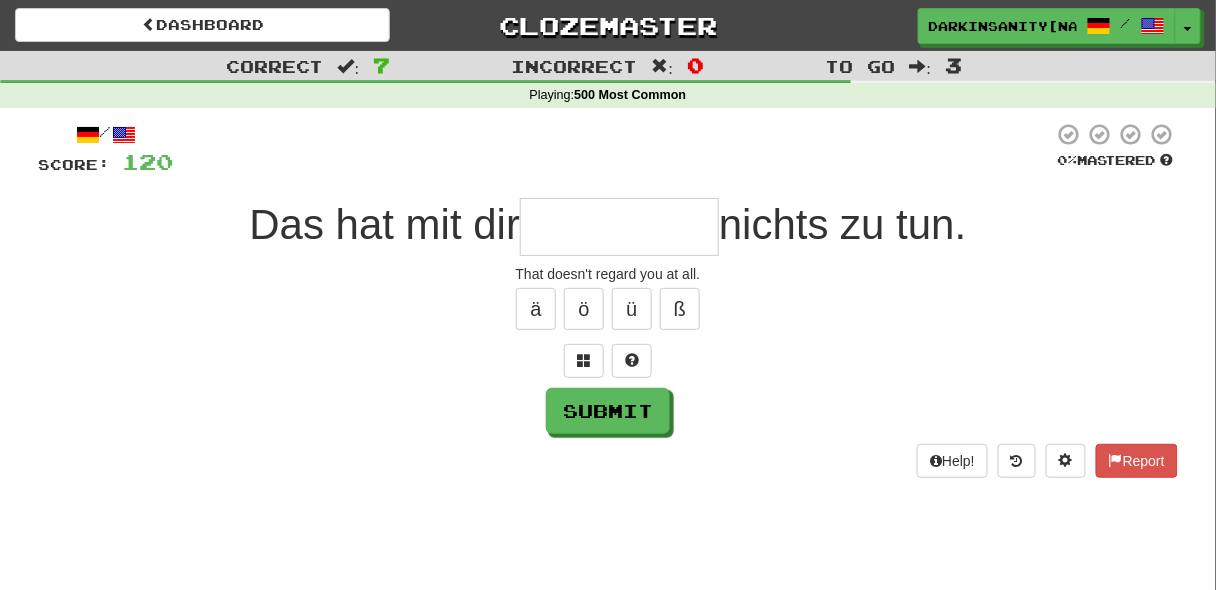 type on "*" 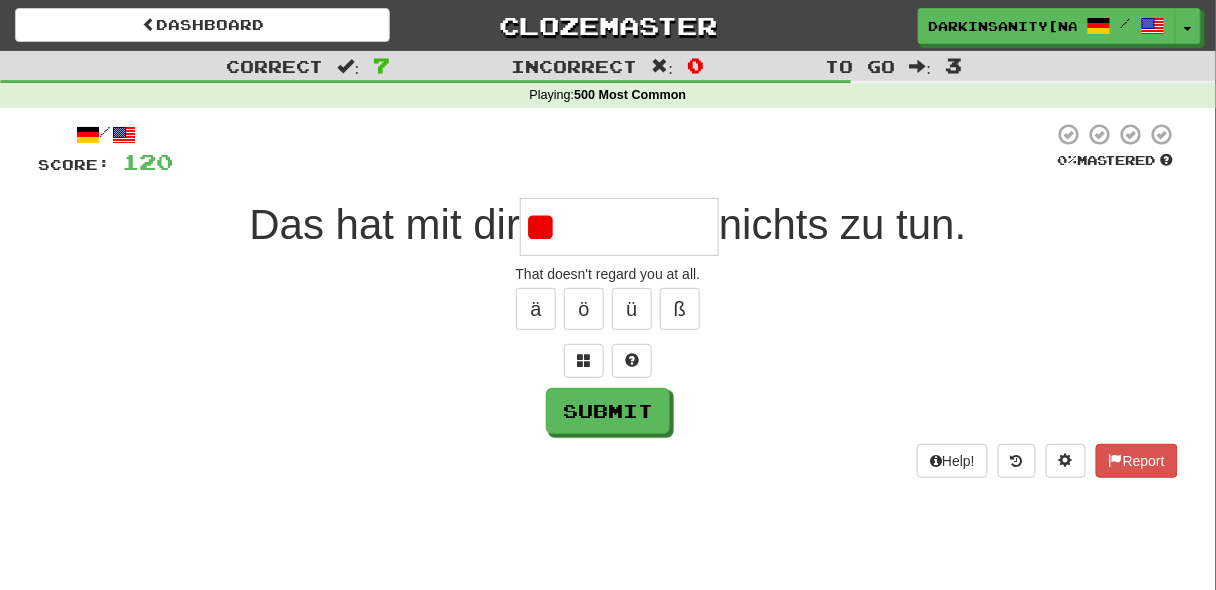 type on "*" 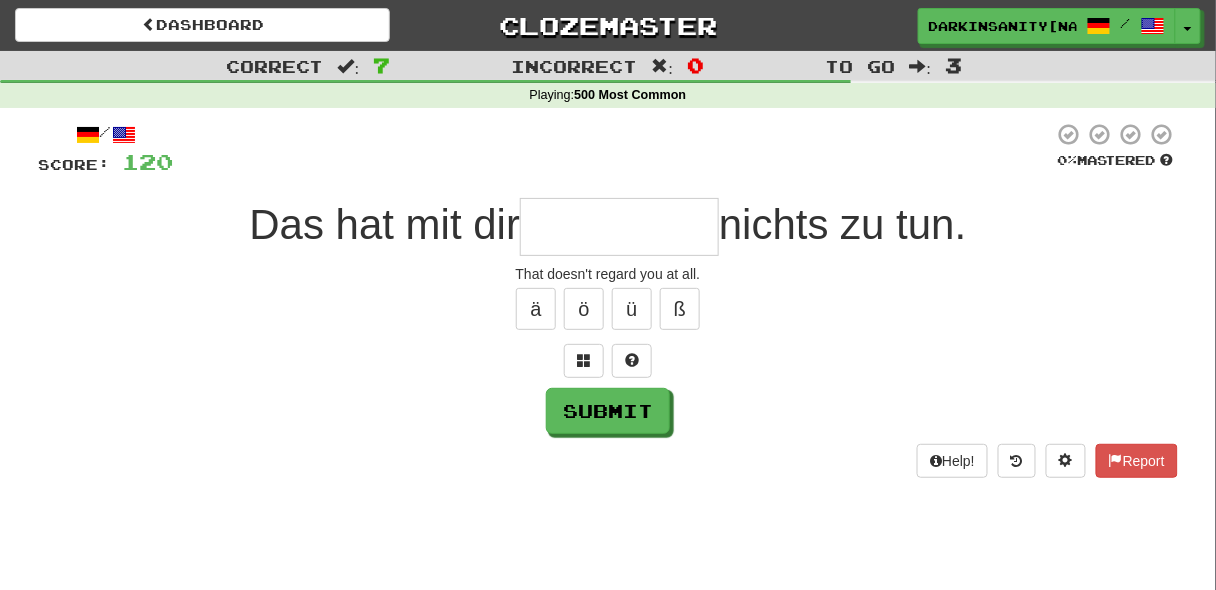 type on "*" 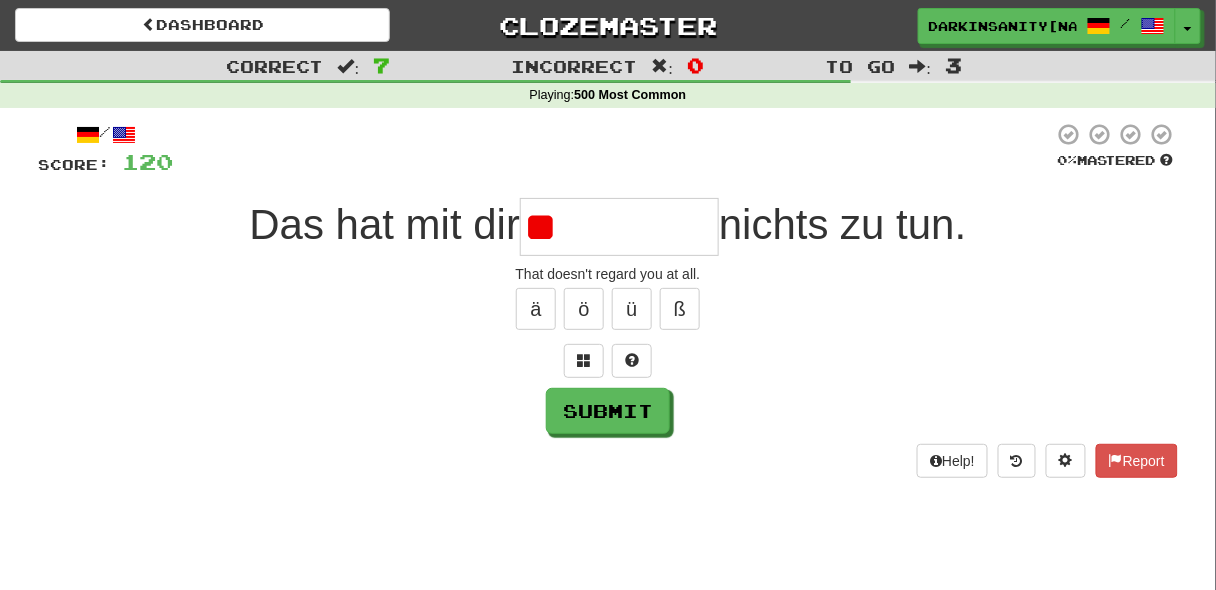type on "*" 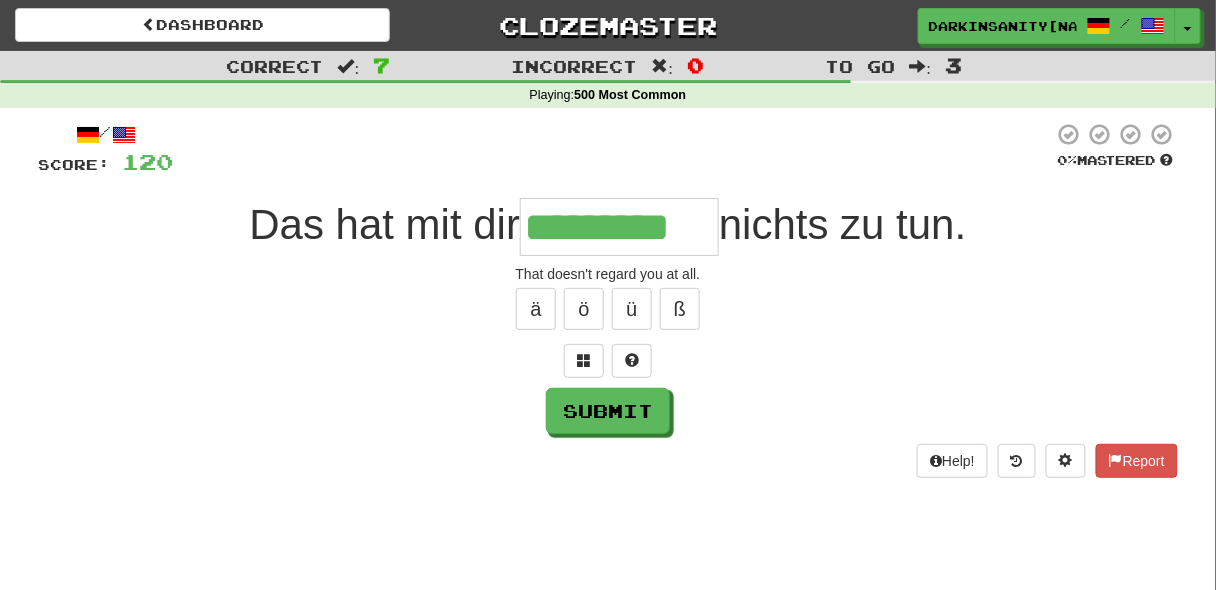 type on "*********" 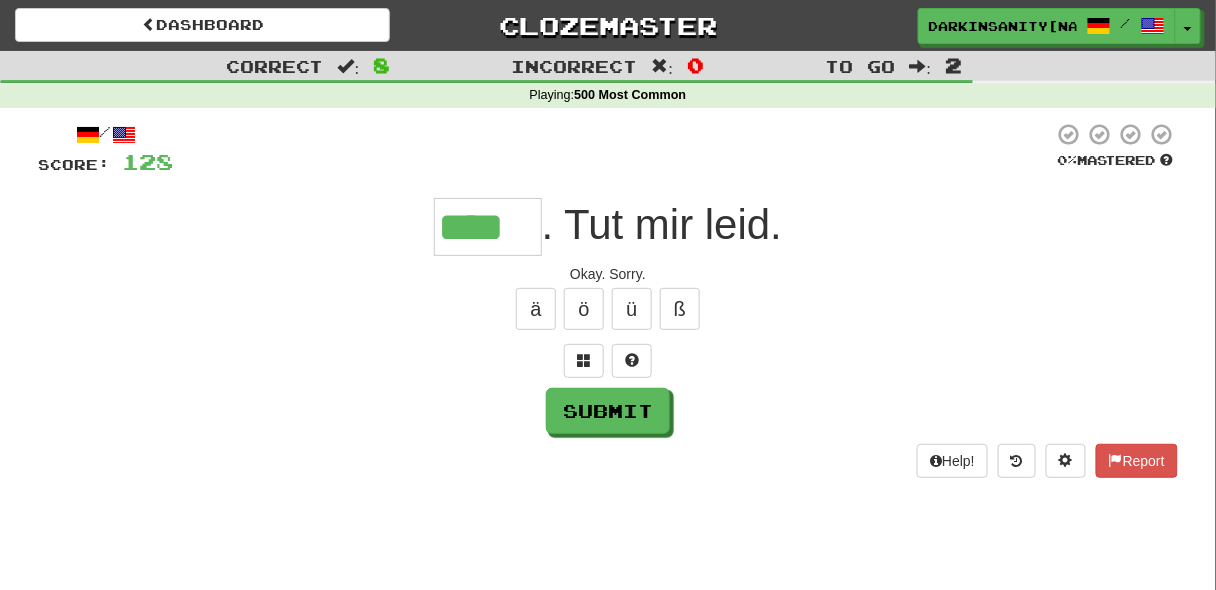 type on "****" 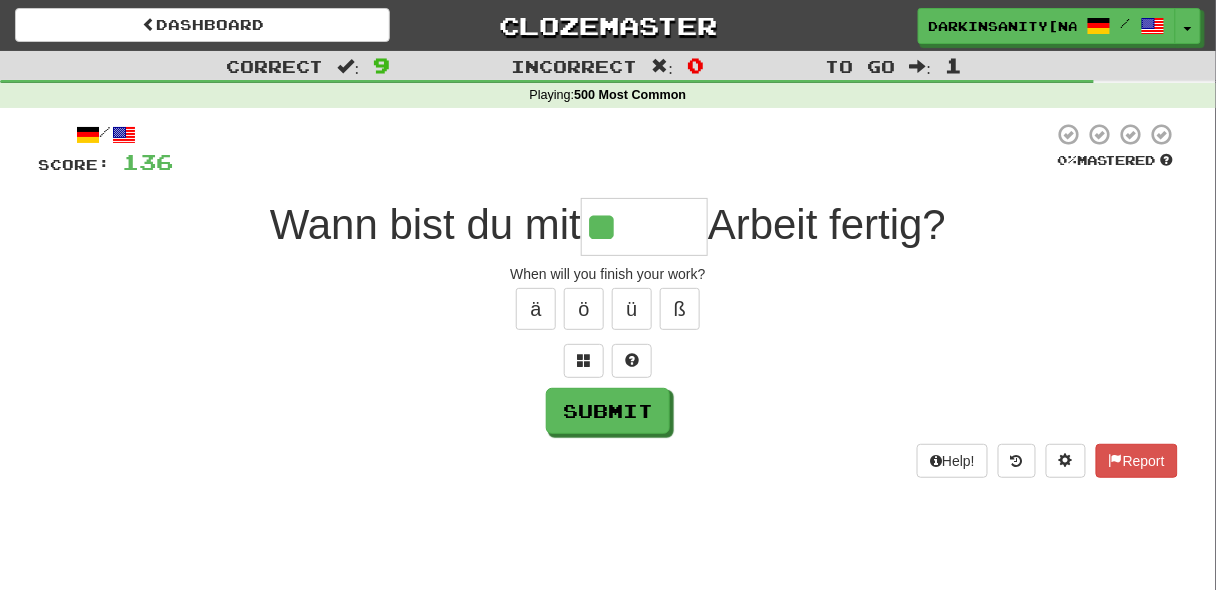paste on "*" 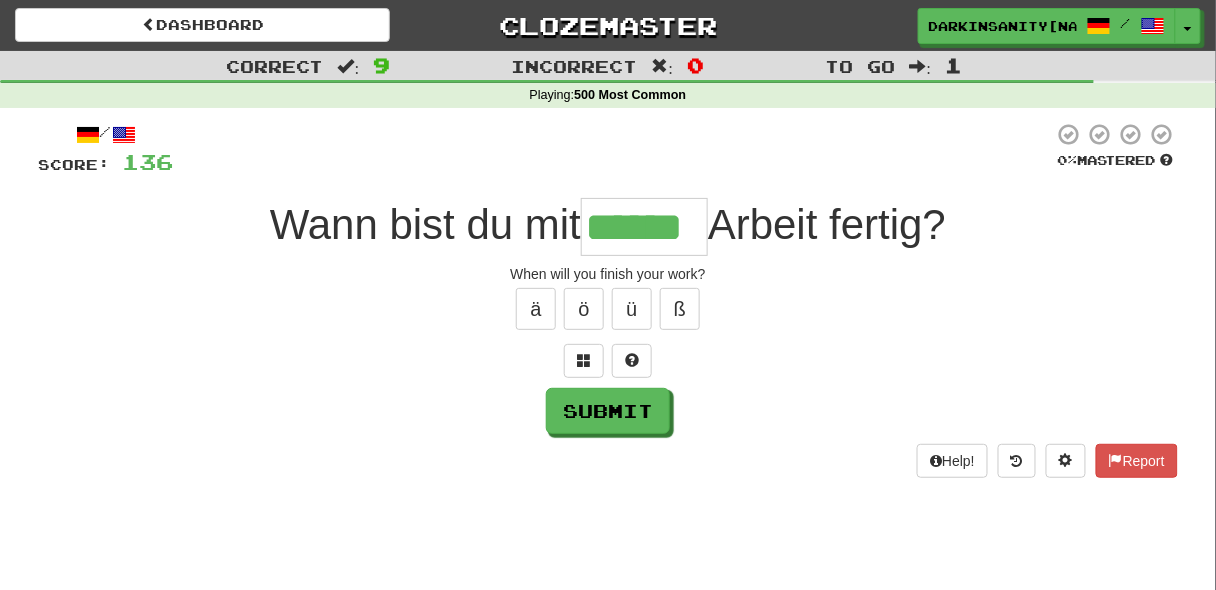 type on "******" 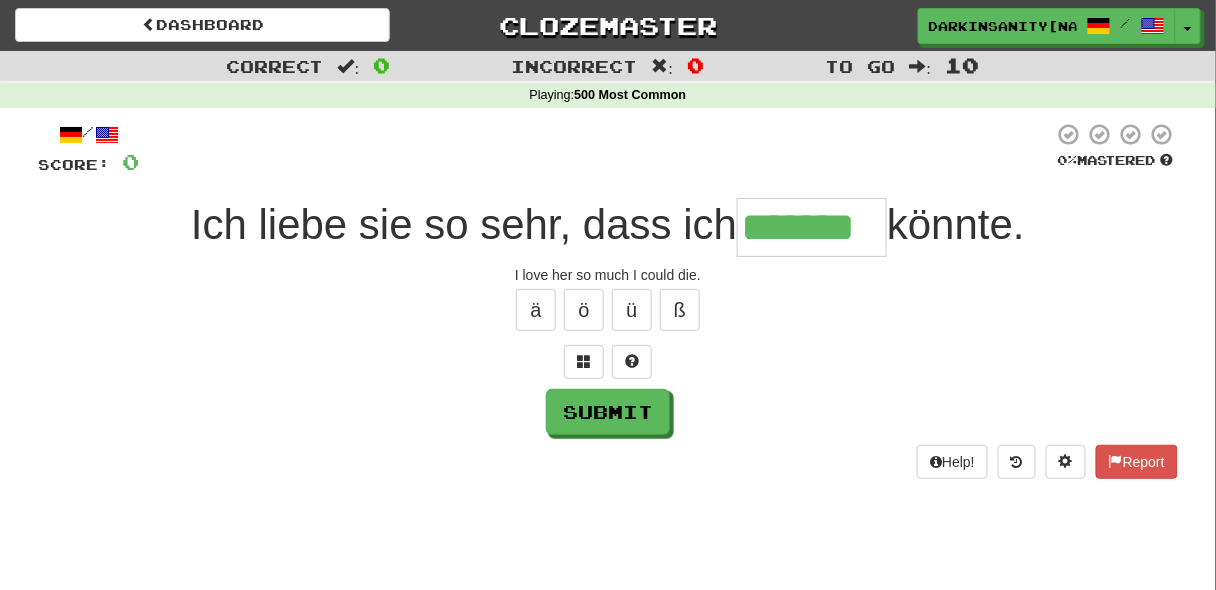 type on "*******" 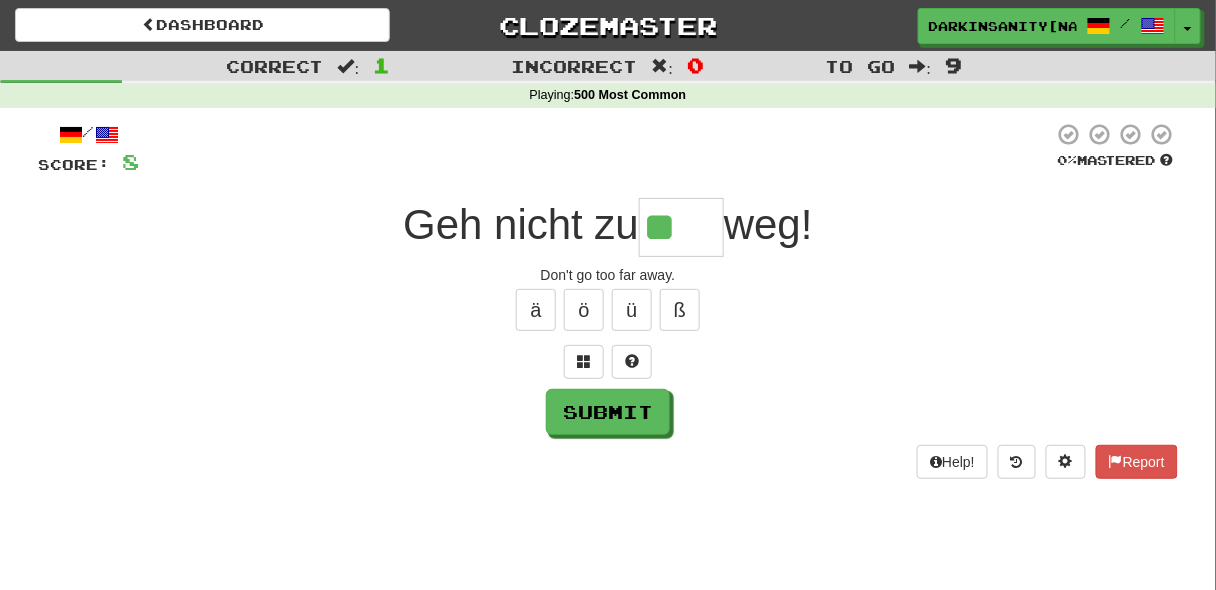 paste on "*" 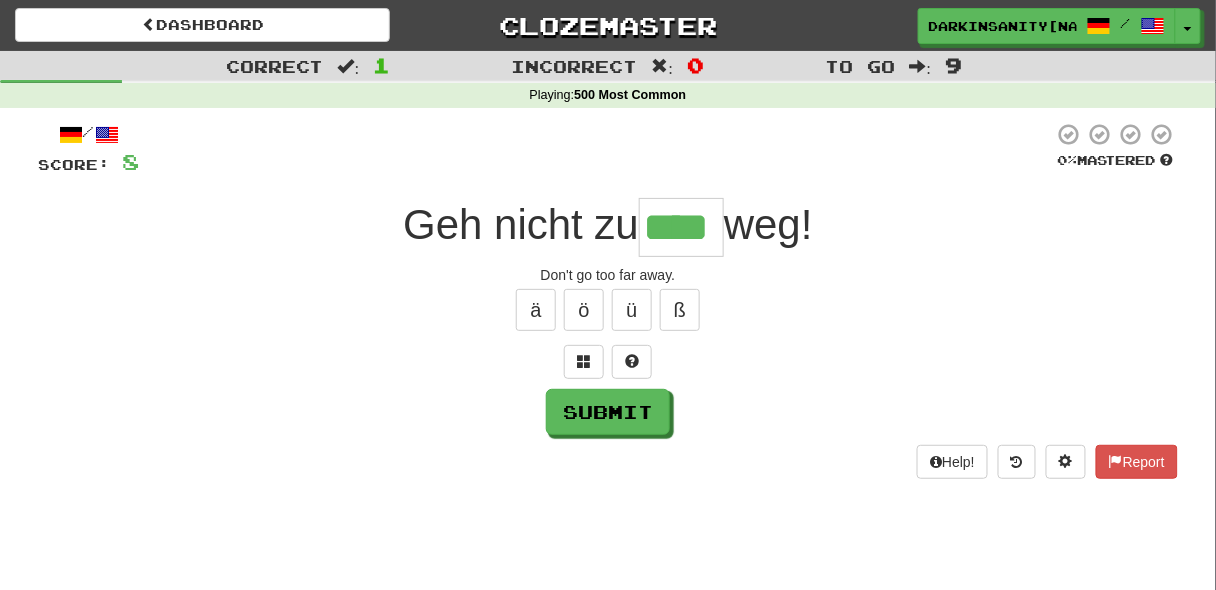 type on "****" 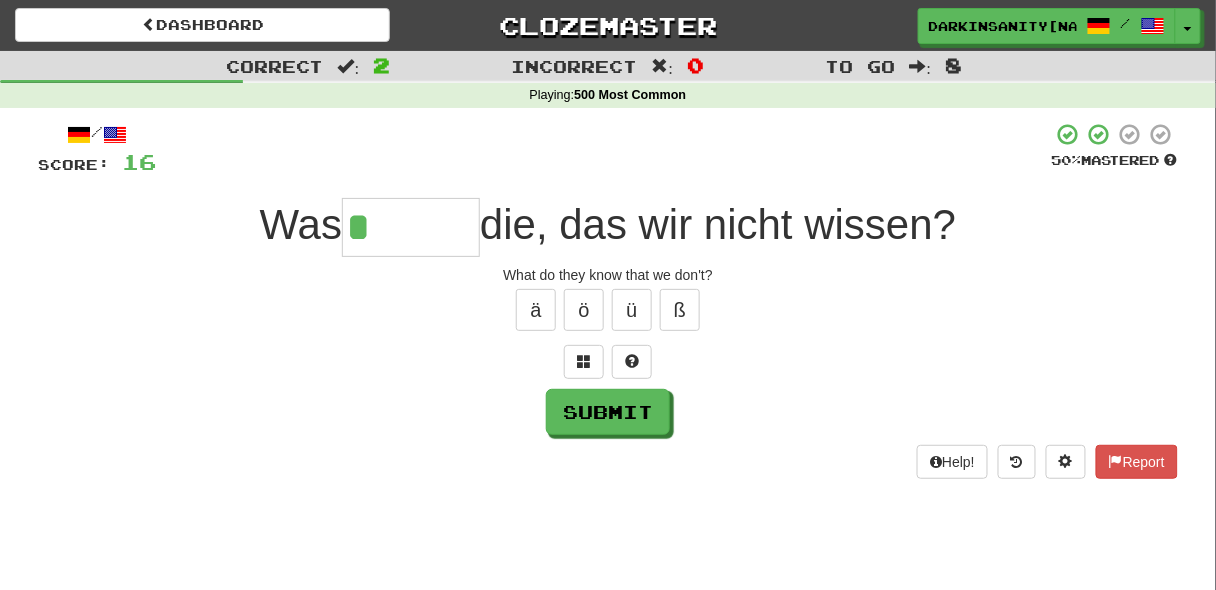 paste on "*" 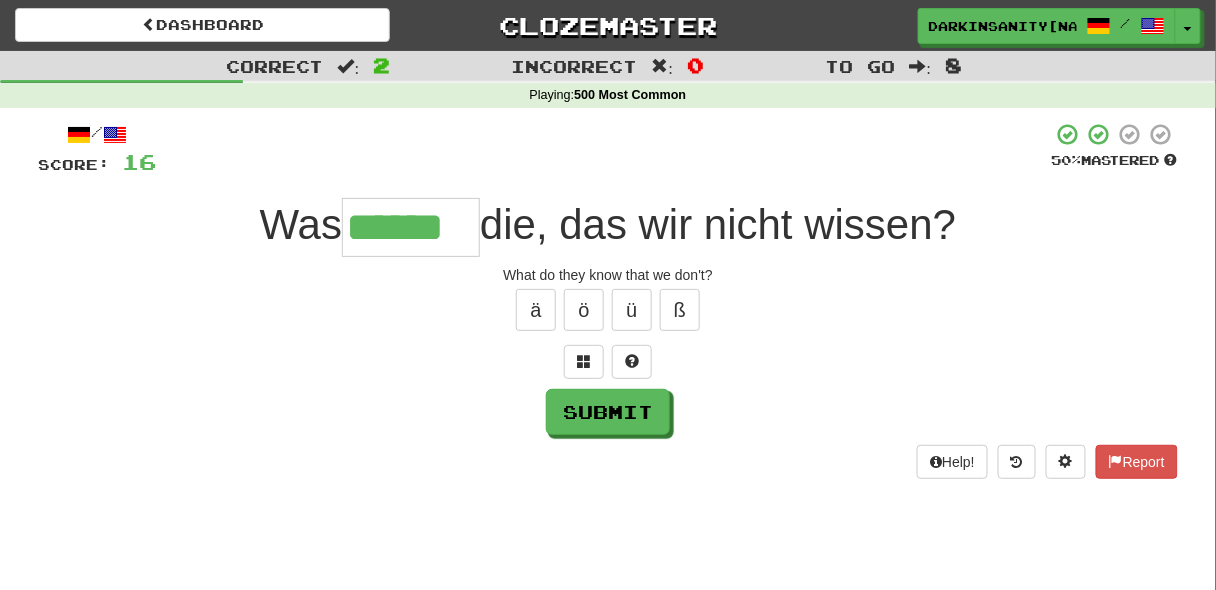 type on "******" 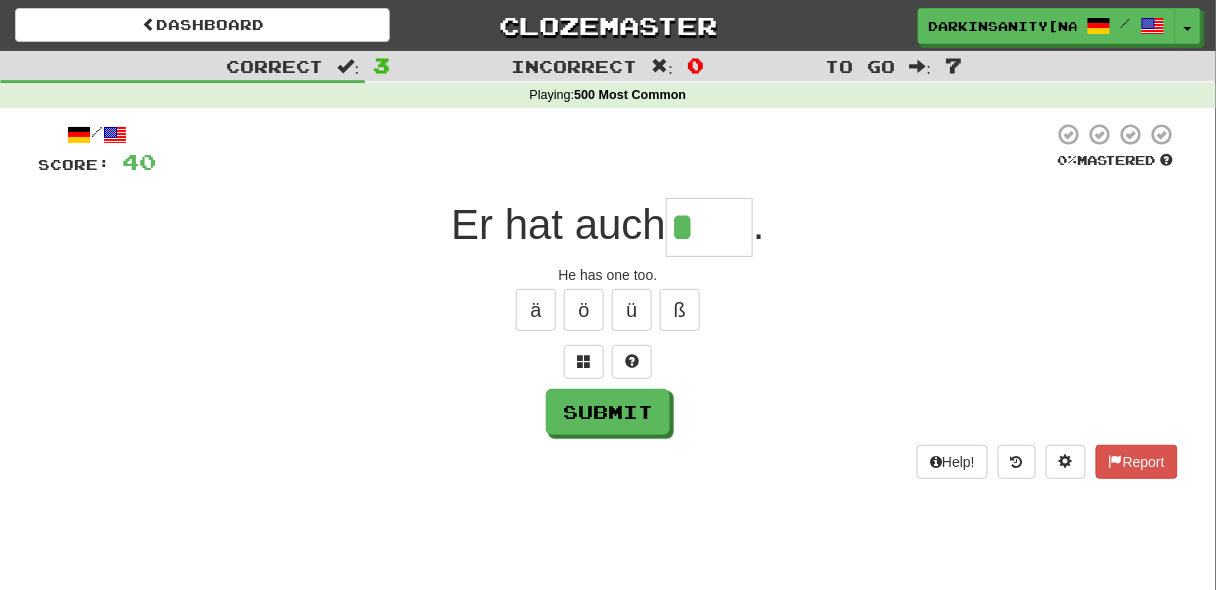 paste on "*" 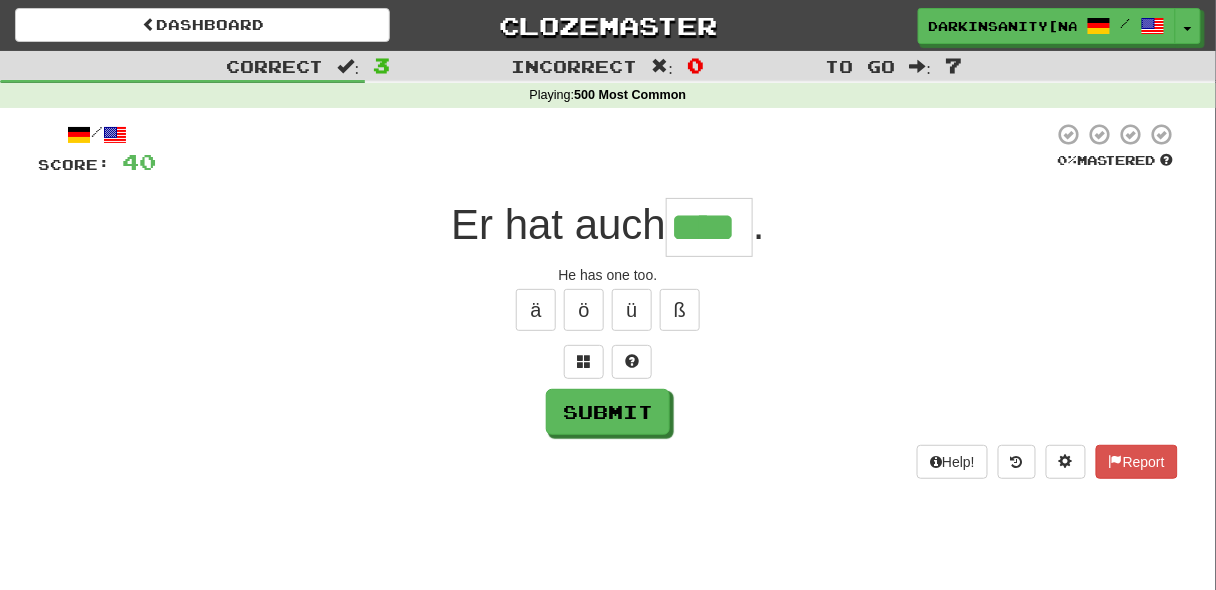 type on "****" 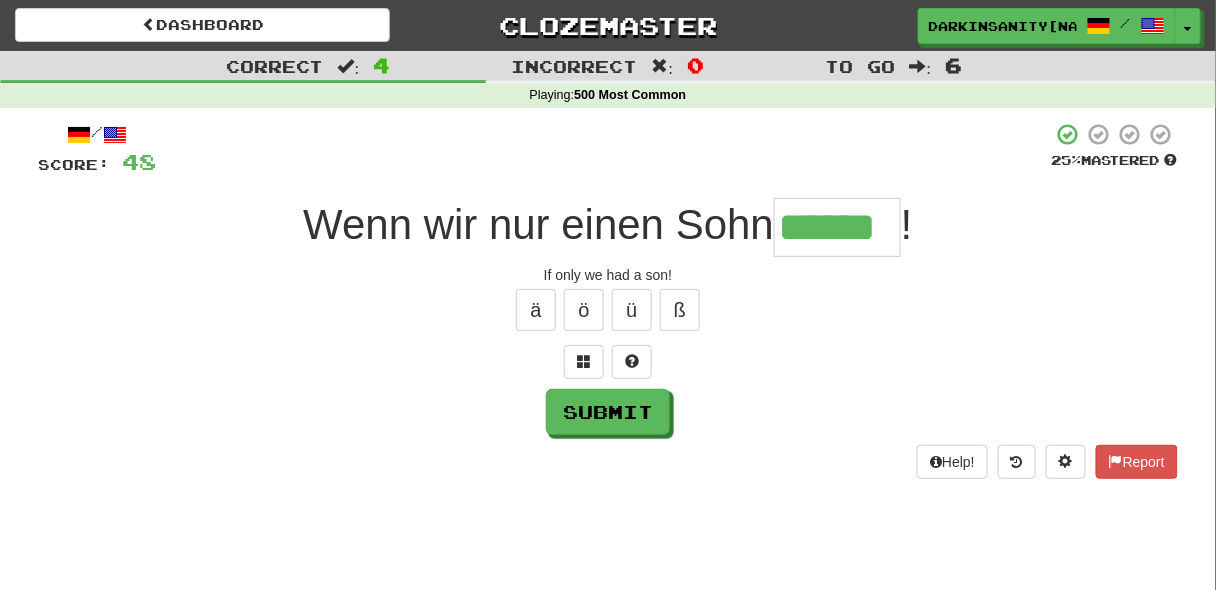 type on "******" 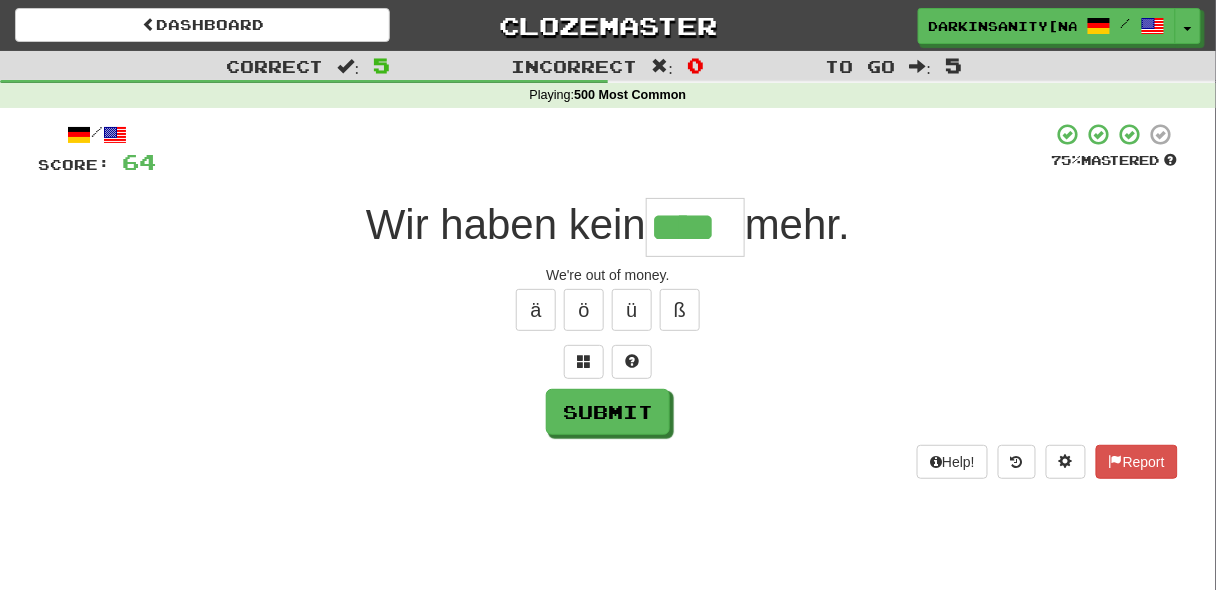 type on "****" 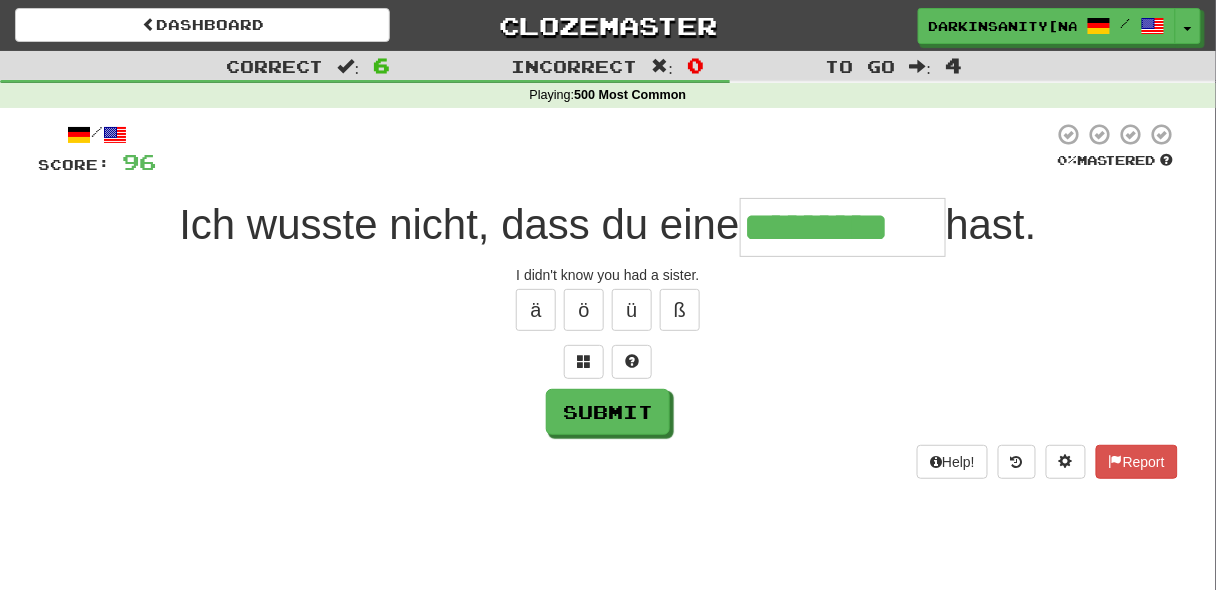 type on "*********" 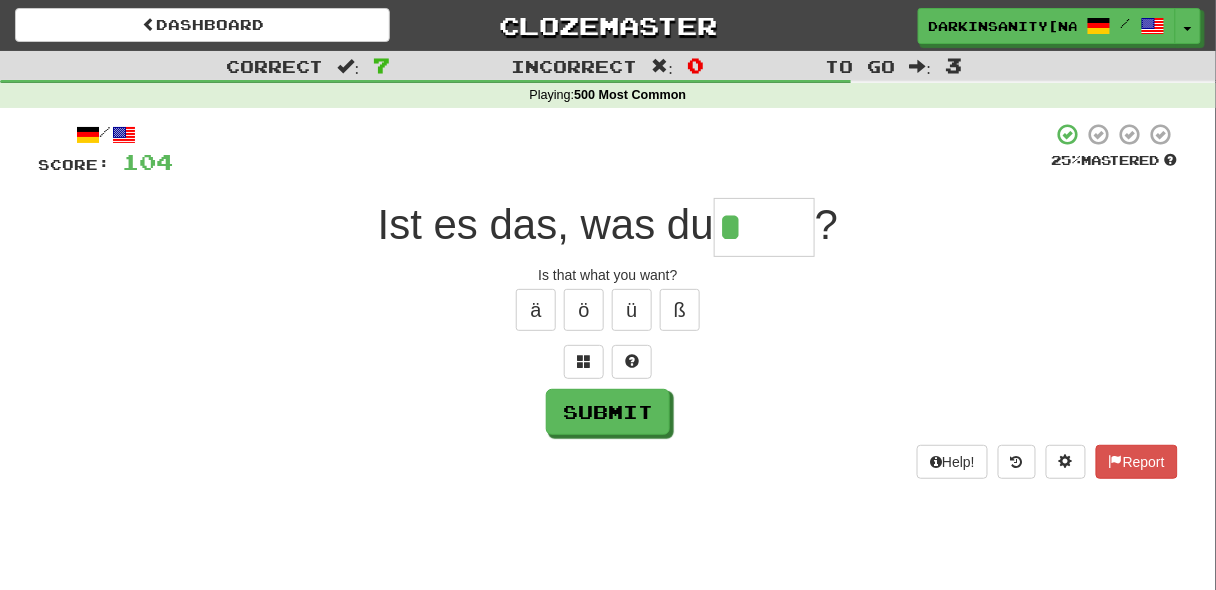 paste on "*" 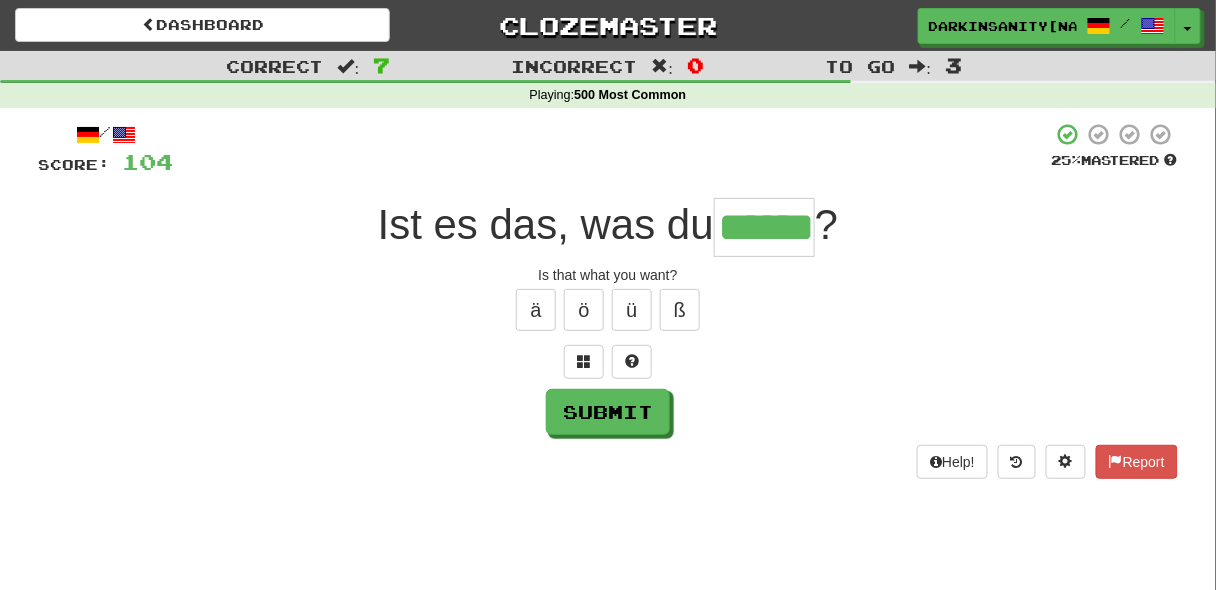 type on "******" 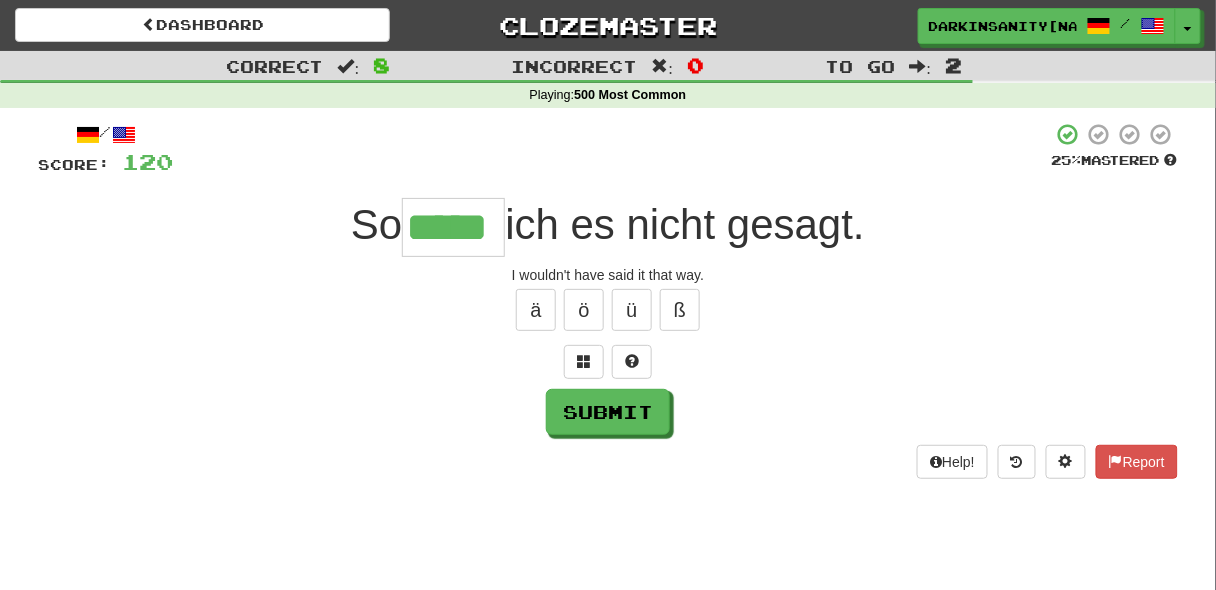 type on "*****" 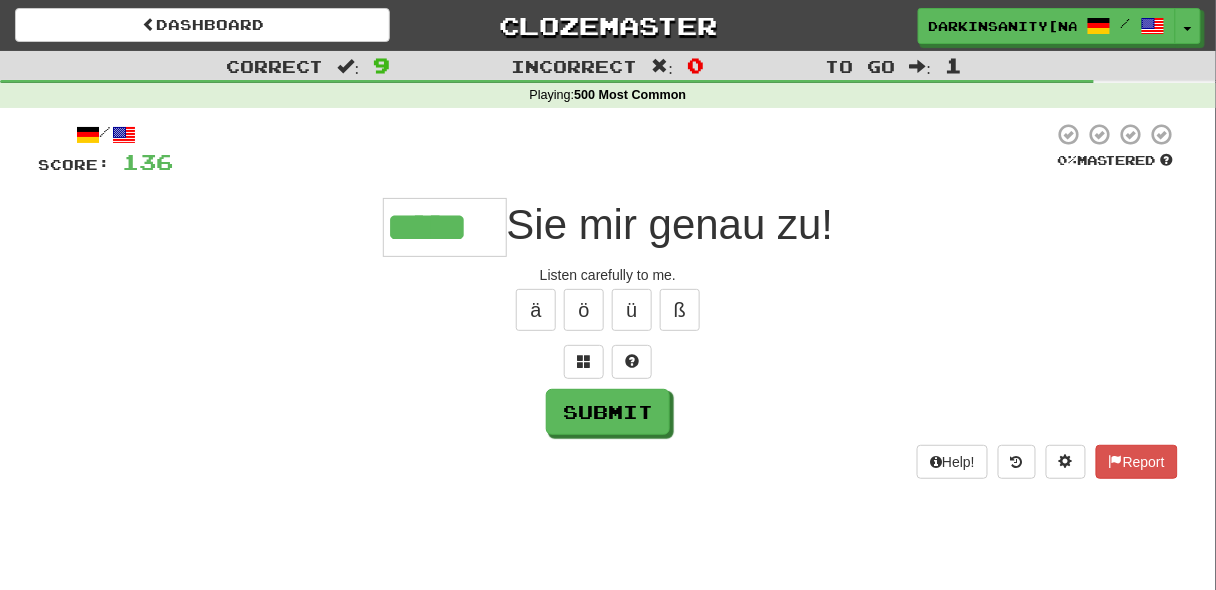 type on "*****" 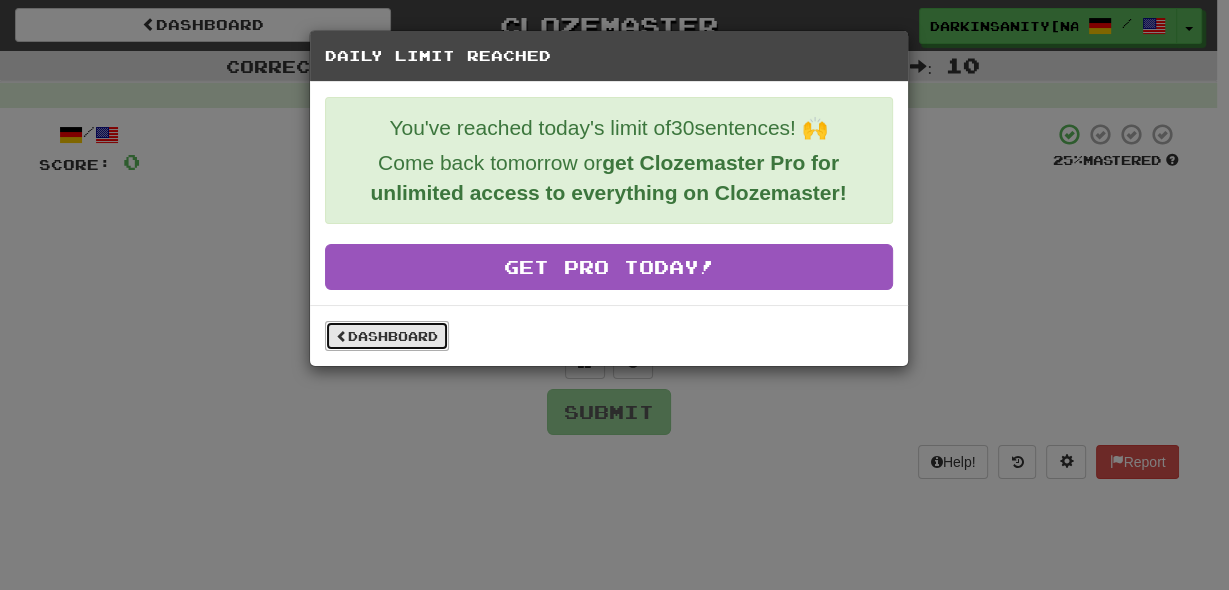 click on "Dashboard" at bounding box center (387, 336) 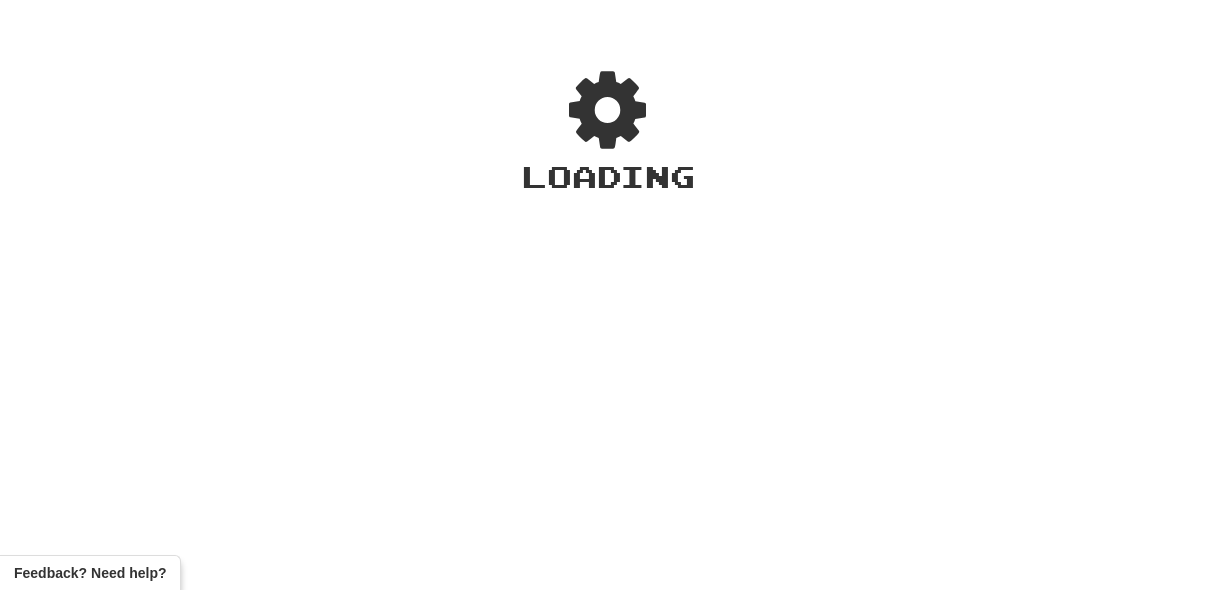 scroll, scrollTop: 0, scrollLeft: 0, axis: both 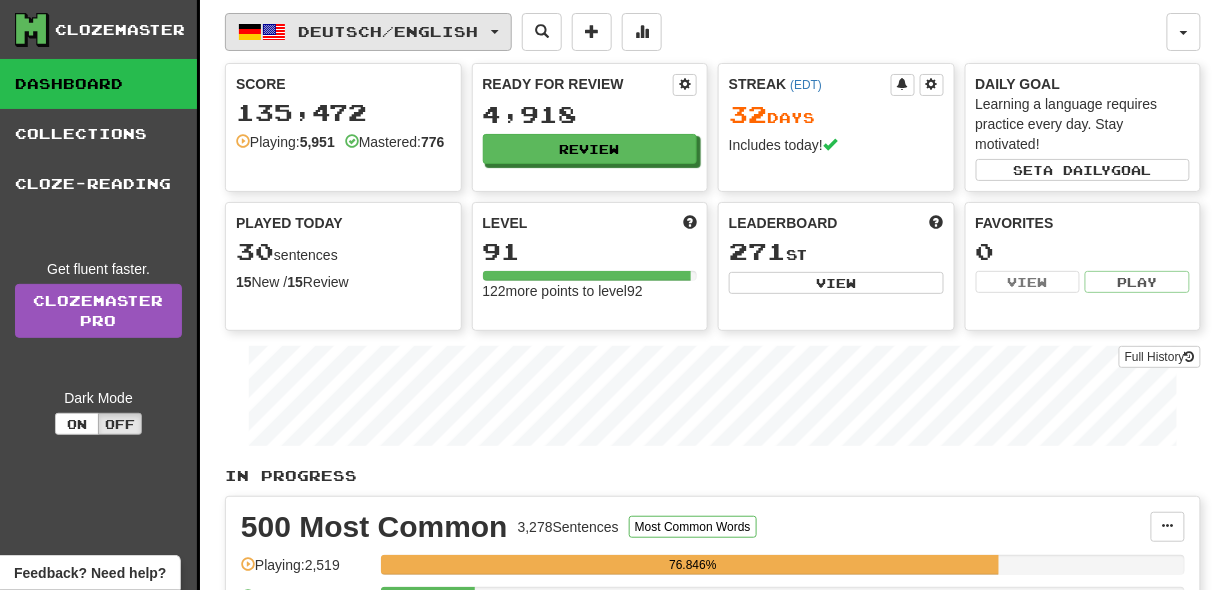 click 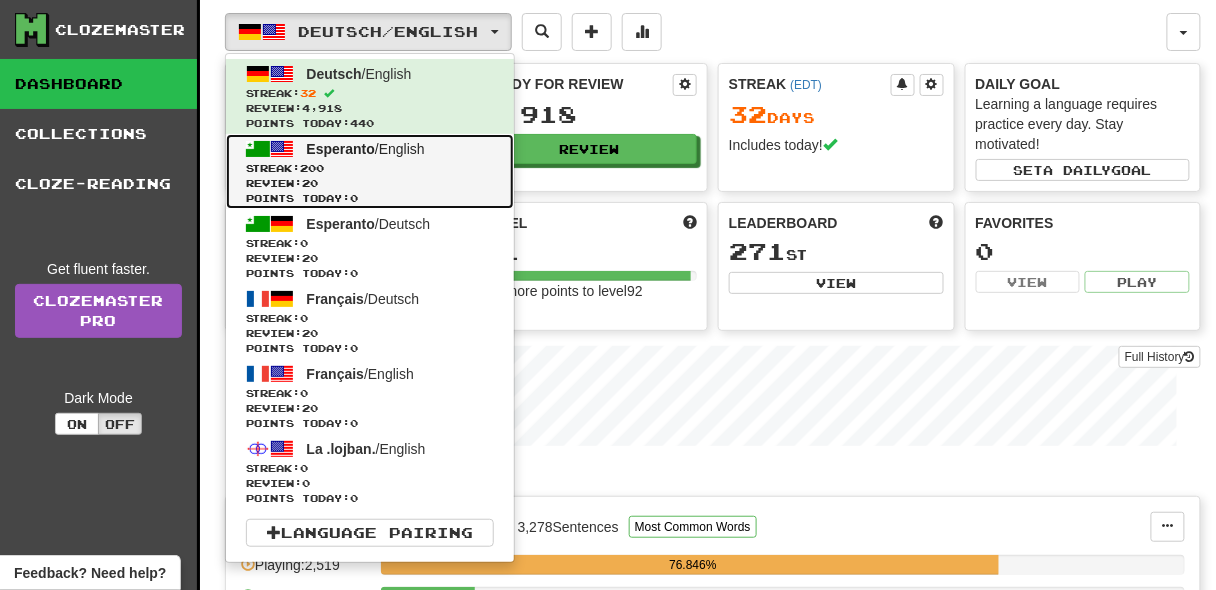 click on "Review:  20" 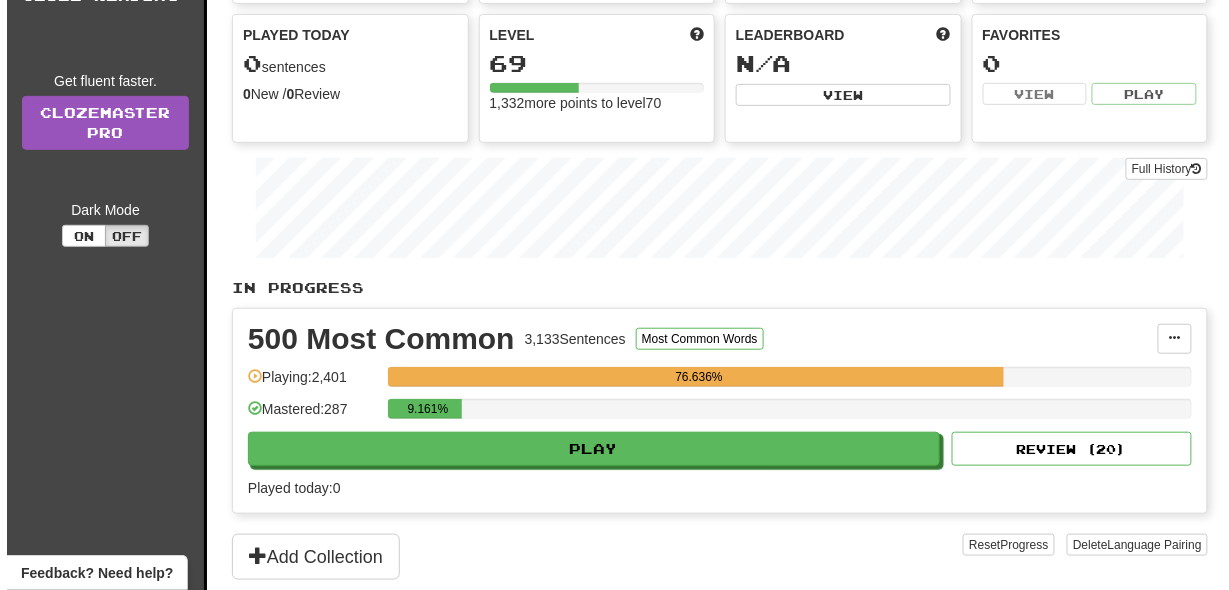 scroll, scrollTop: 211, scrollLeft: 0, axis: vertical 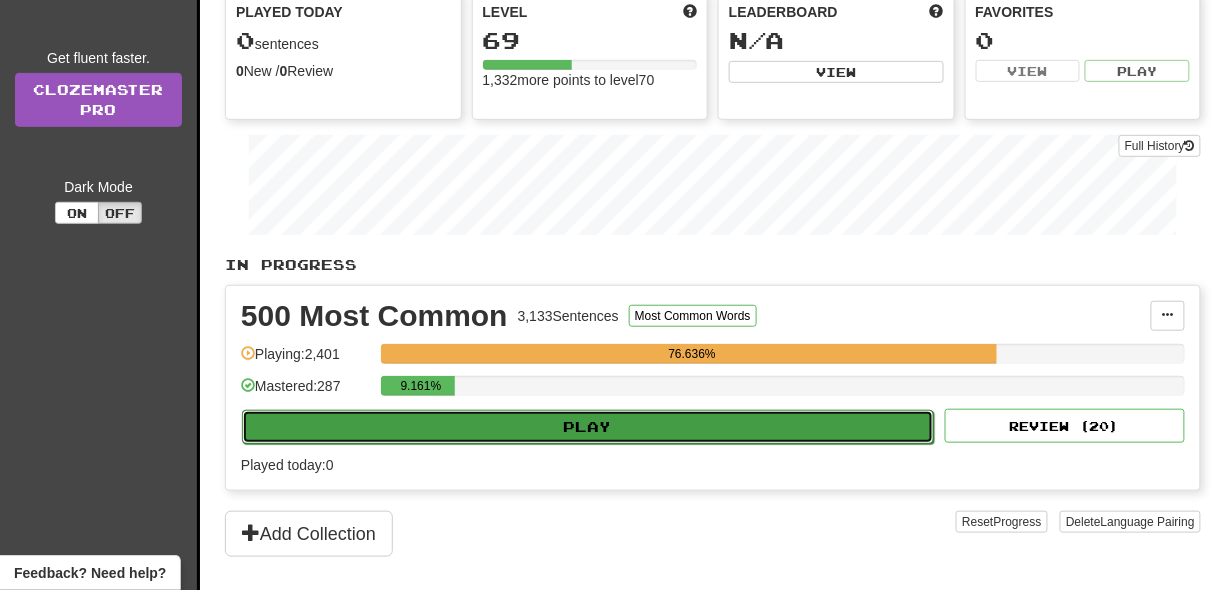 click on "Play" 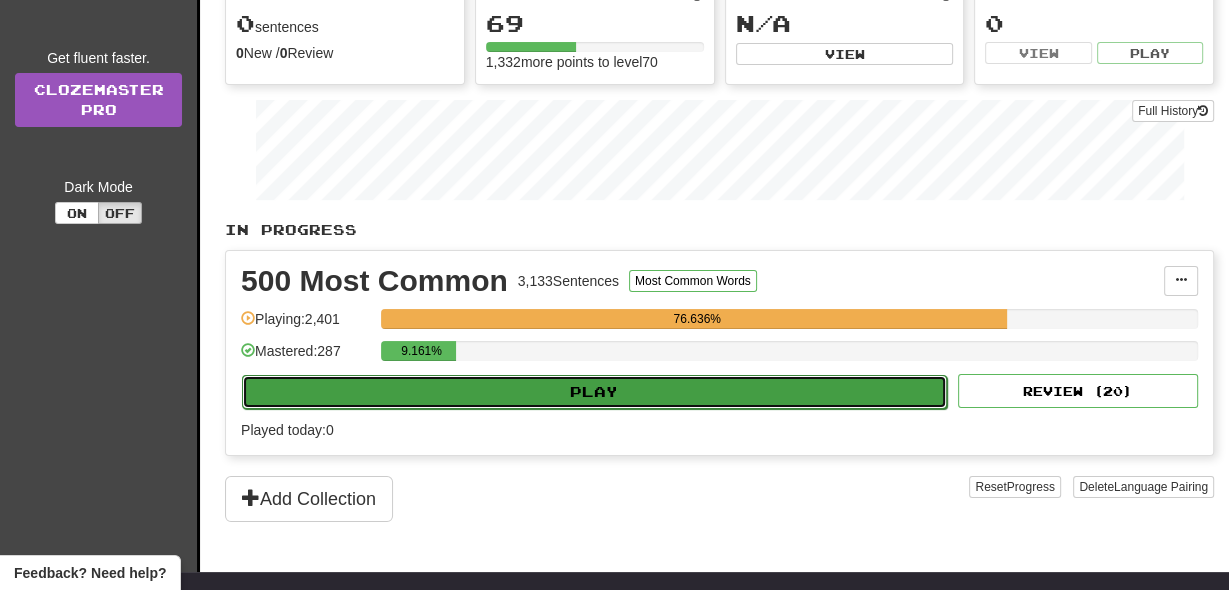 select on "**" 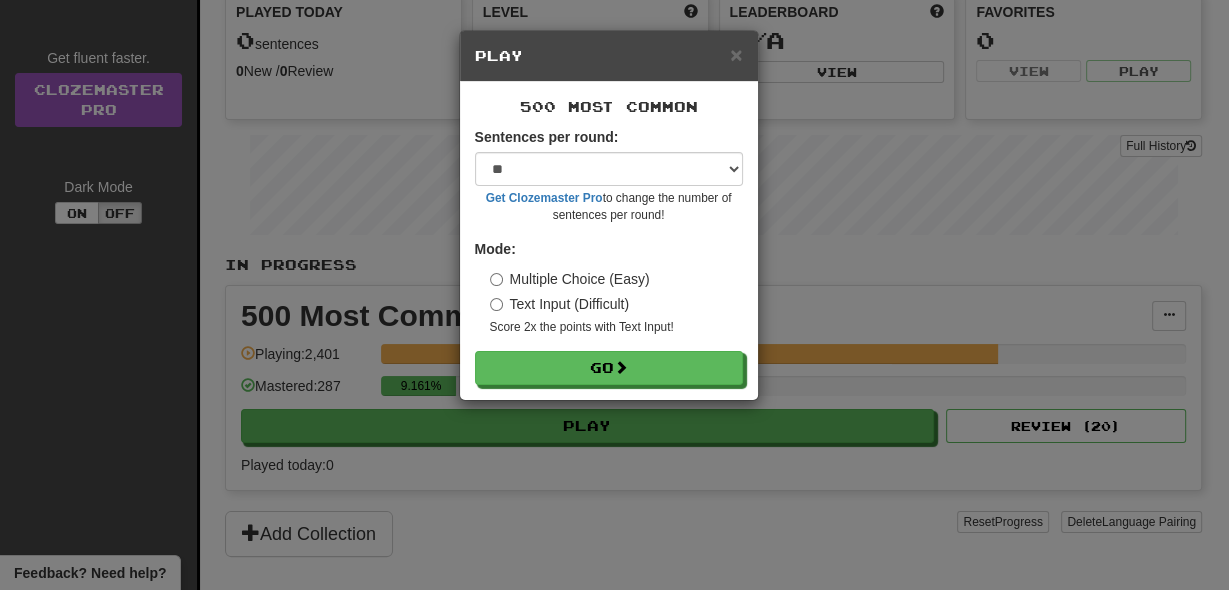 click on "Multiple Choice (Easy)" at bounding box center [570, 279] 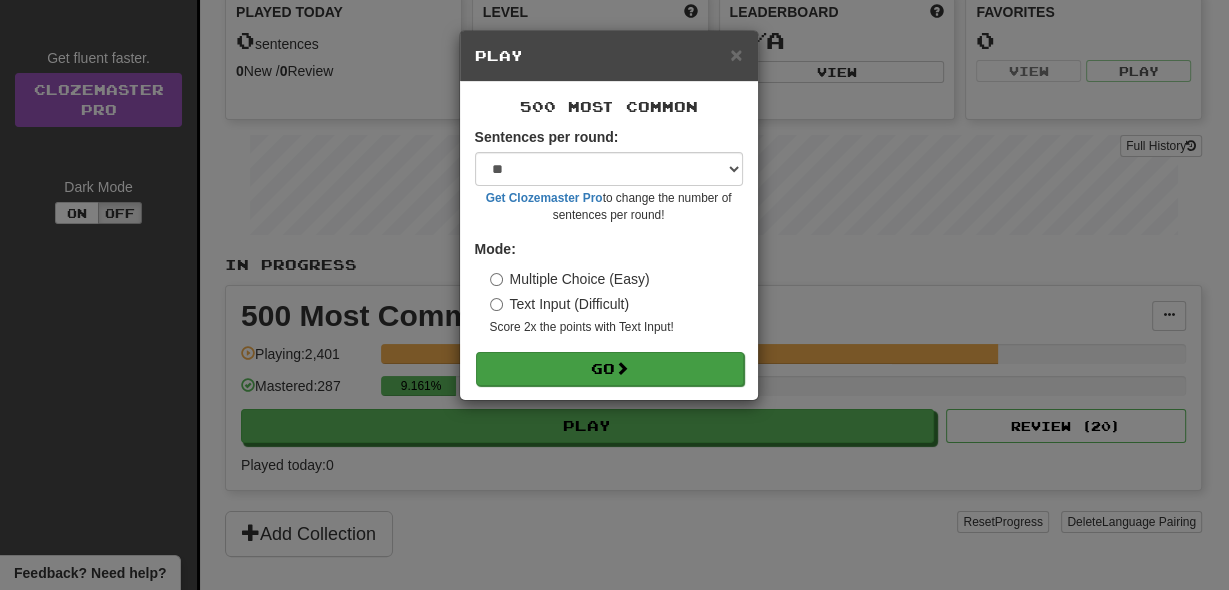 drag, startPoint x: 563, startPoint y: 345, endPoint x: 561, endPoint y: 356, distance: 11.18034 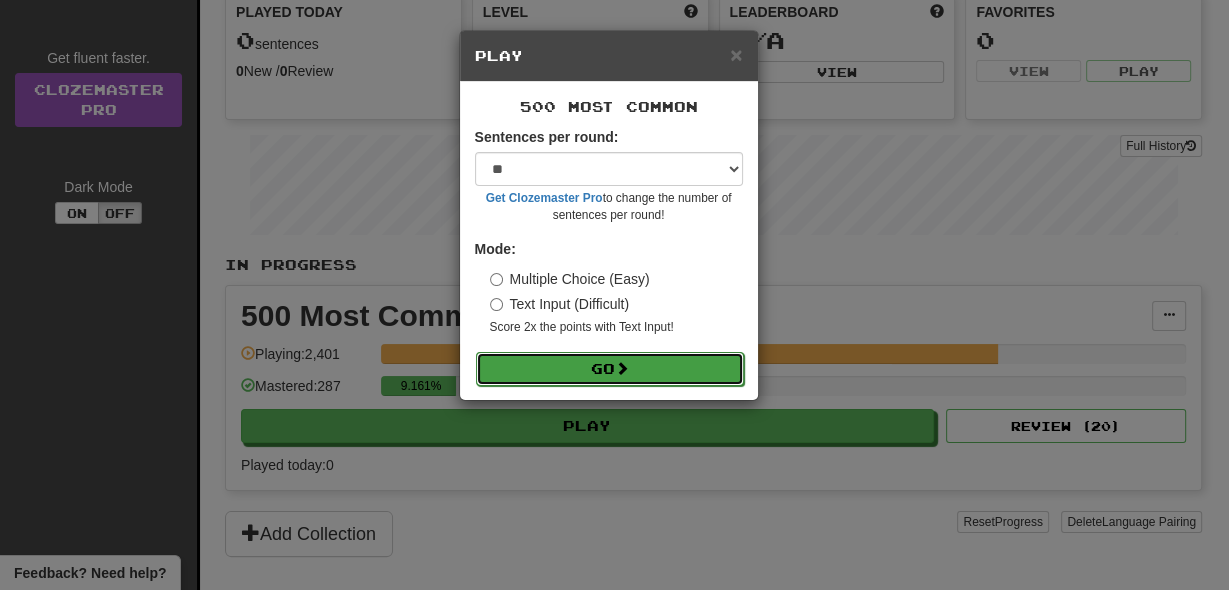 click on "Go" at bounding box center (610, 369) 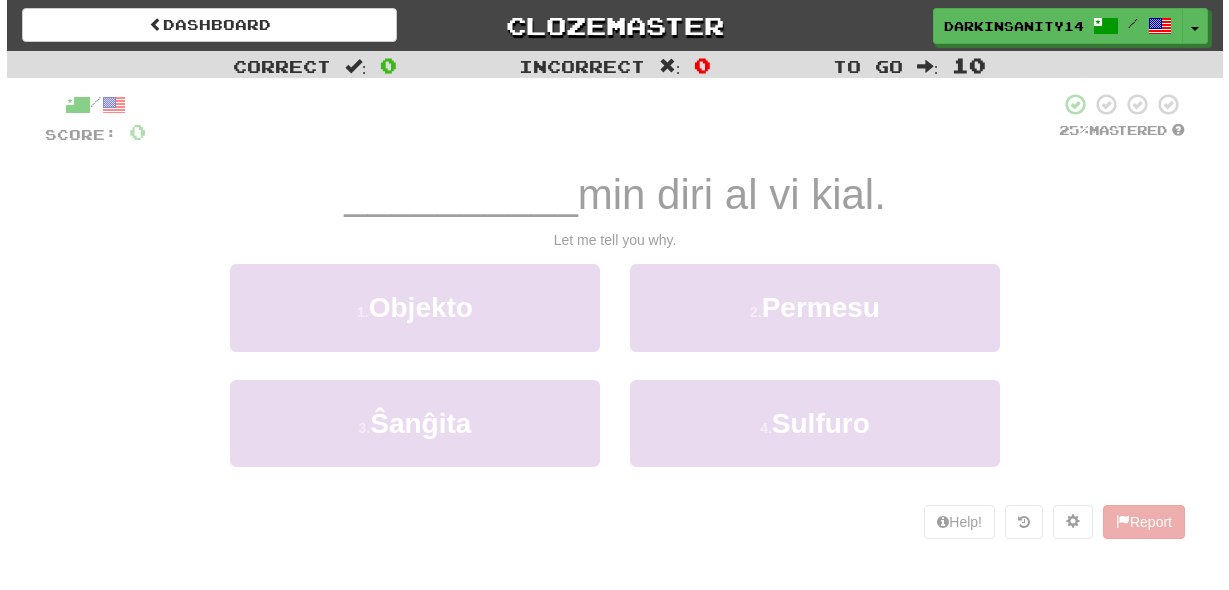 scroll, scrollTop: 0, scrollLeft: 0, axis: both 